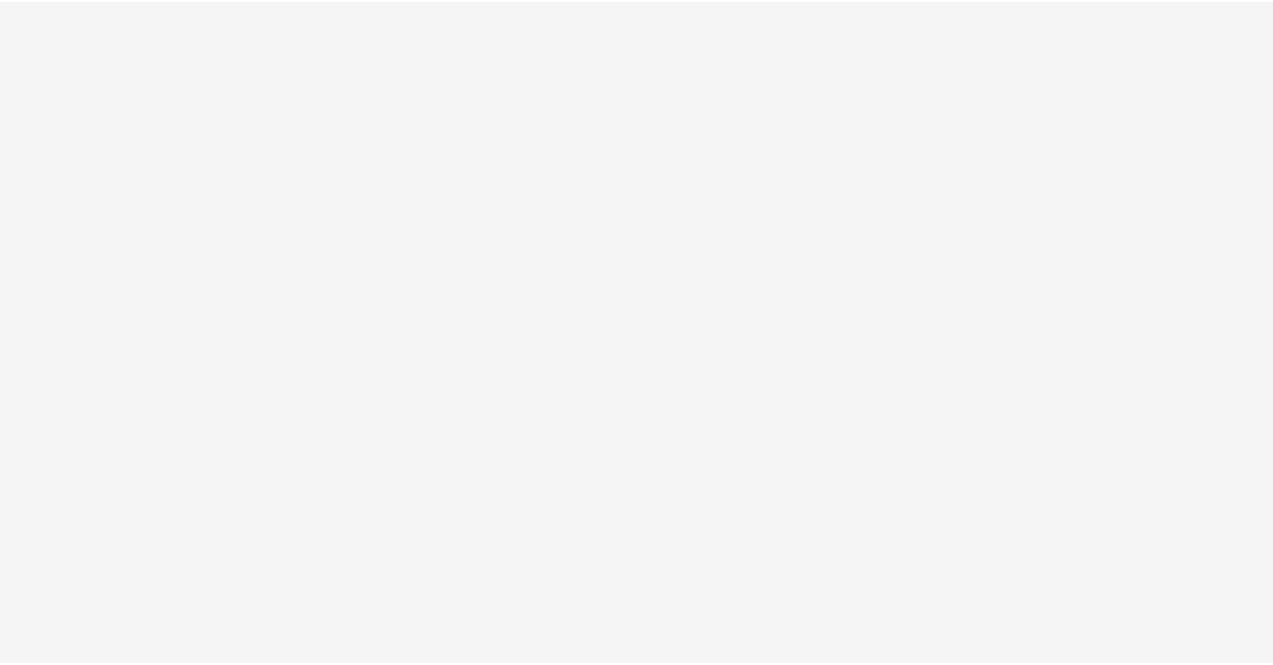 scroll, scrollTop: 0, scrollLeft: 0, axis: both 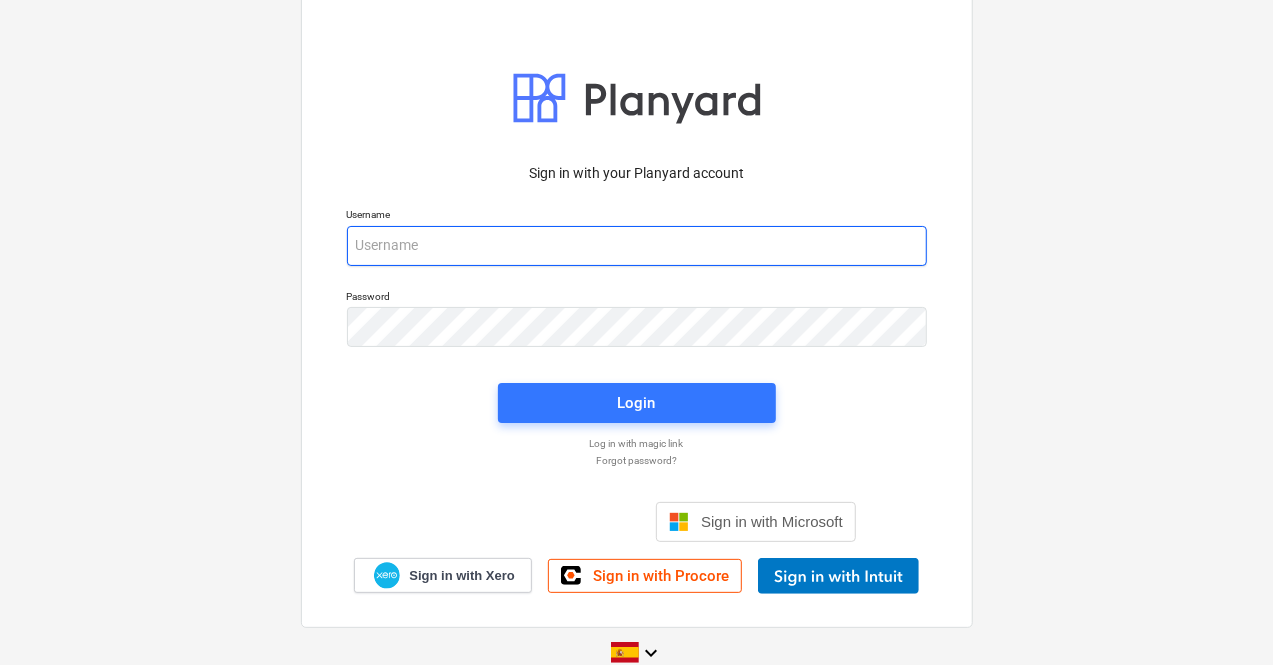 click at bounding box center [637, 246] 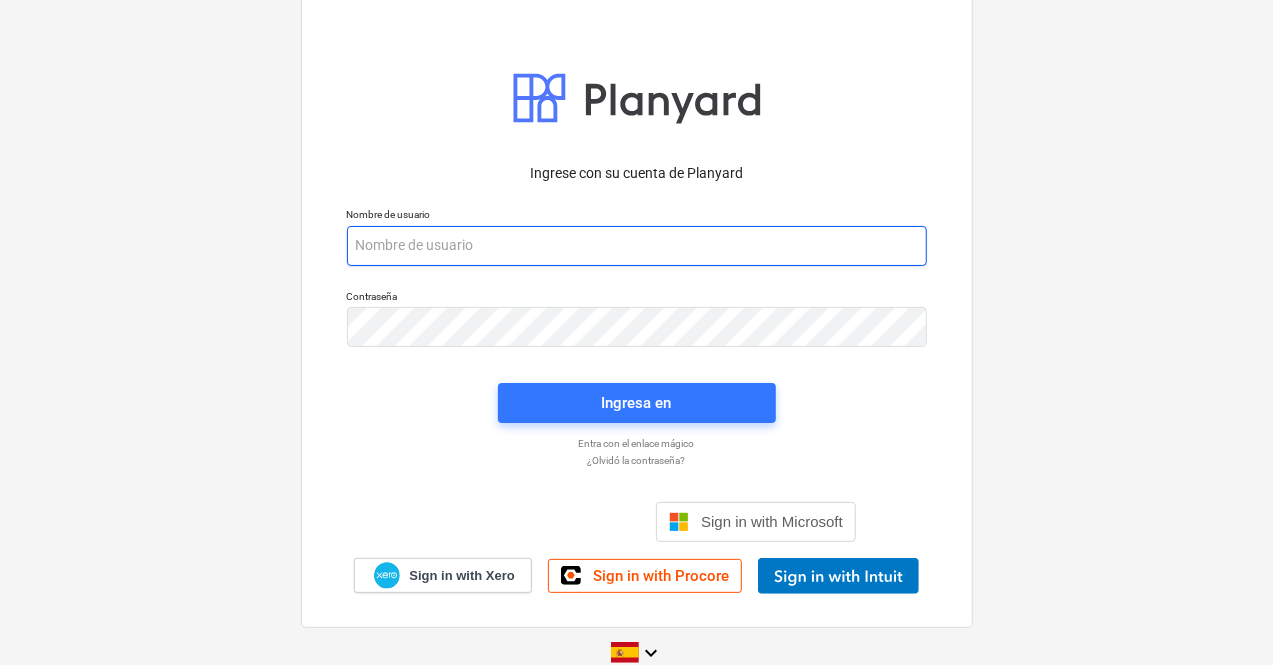 paste on "[EMAIL_ADDRESS][DOMAIN_NAME]" 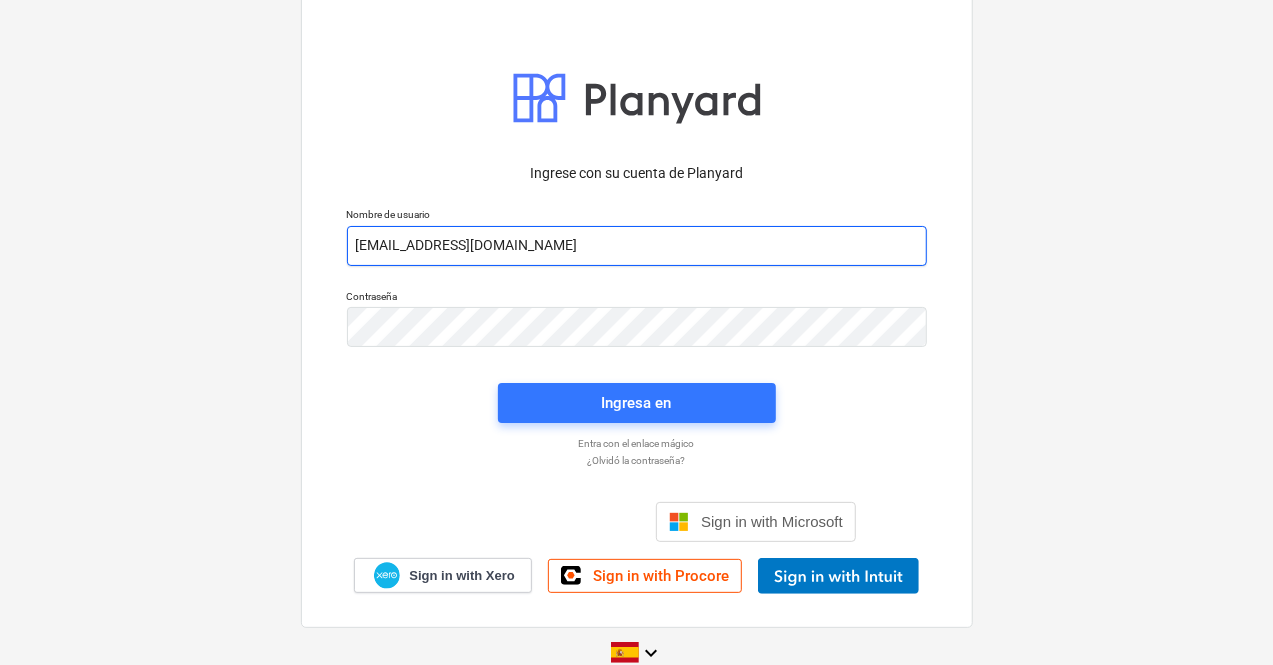 click on "[EMAIL_ADDRESS][DOMAIN_NAME]" at bounding box center [637, 246] 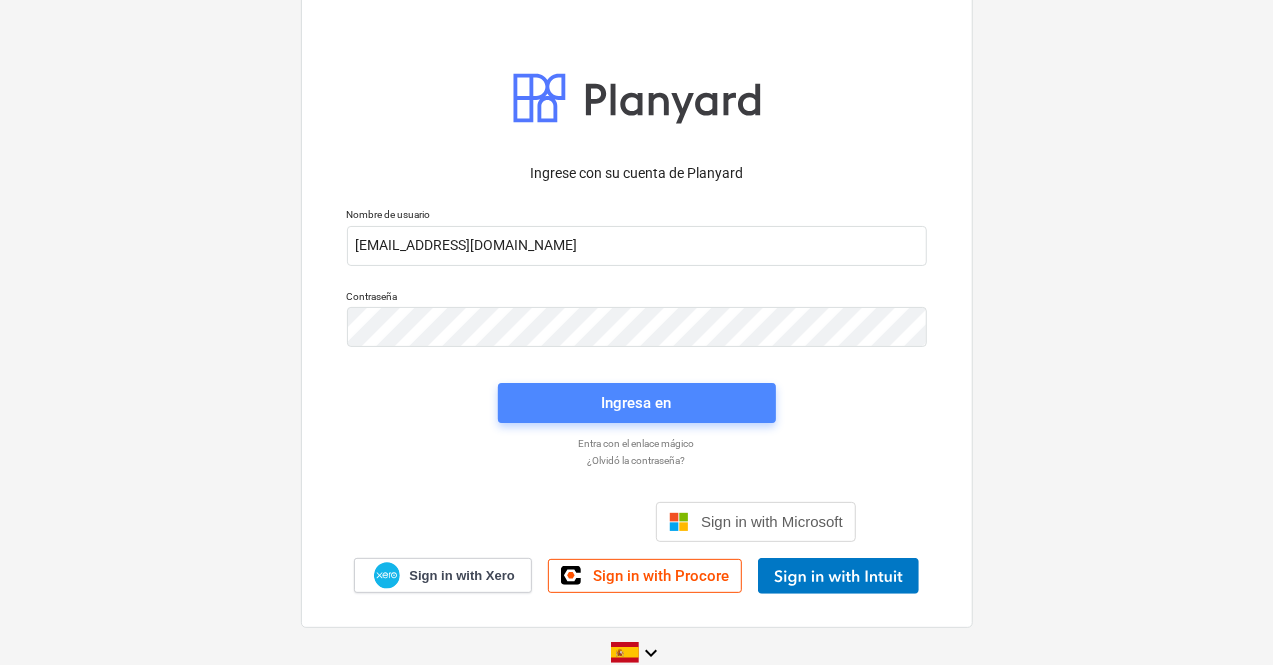click on "Ingresa en" at bounding box center (637, 403) 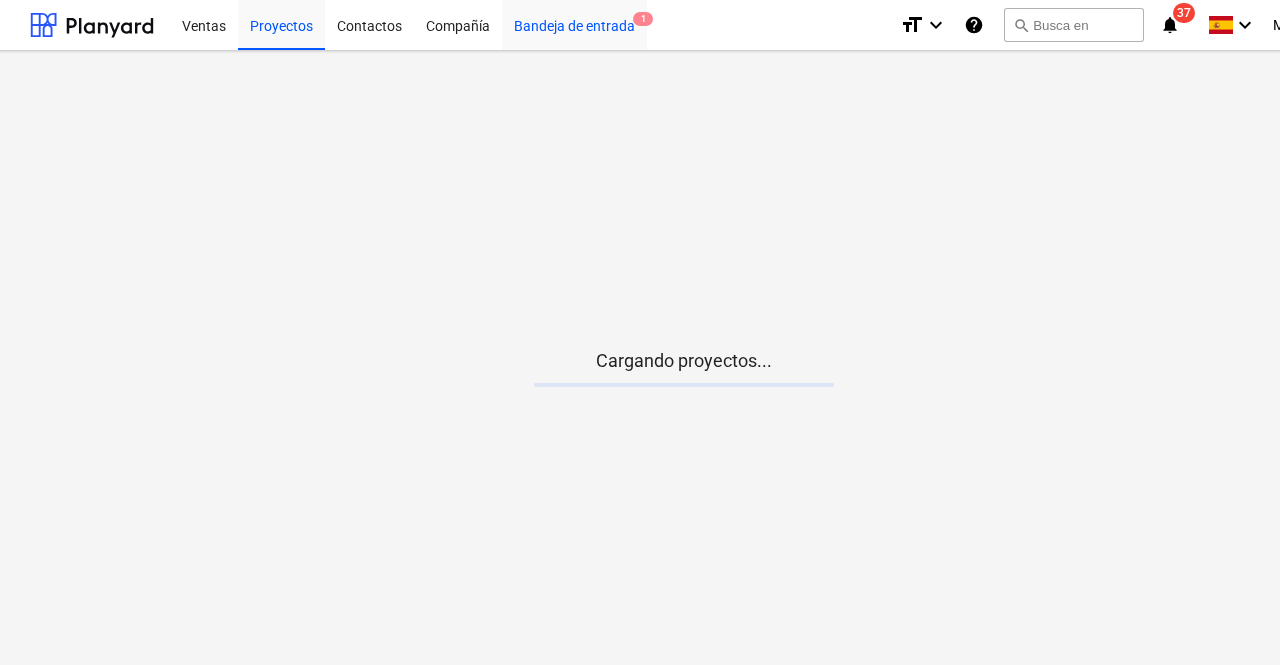 click on "Bandeja de entrada 1" at bounding box center [574, 24] 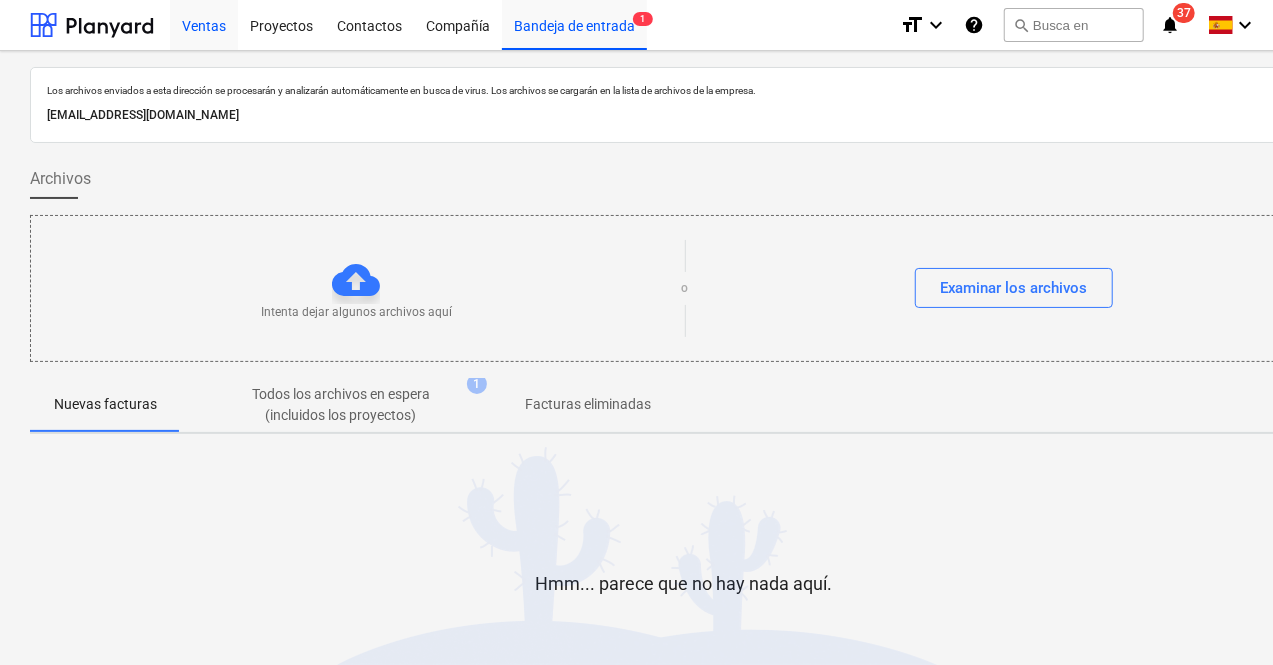 click on "Ventas" at bounding box center (204, 24) 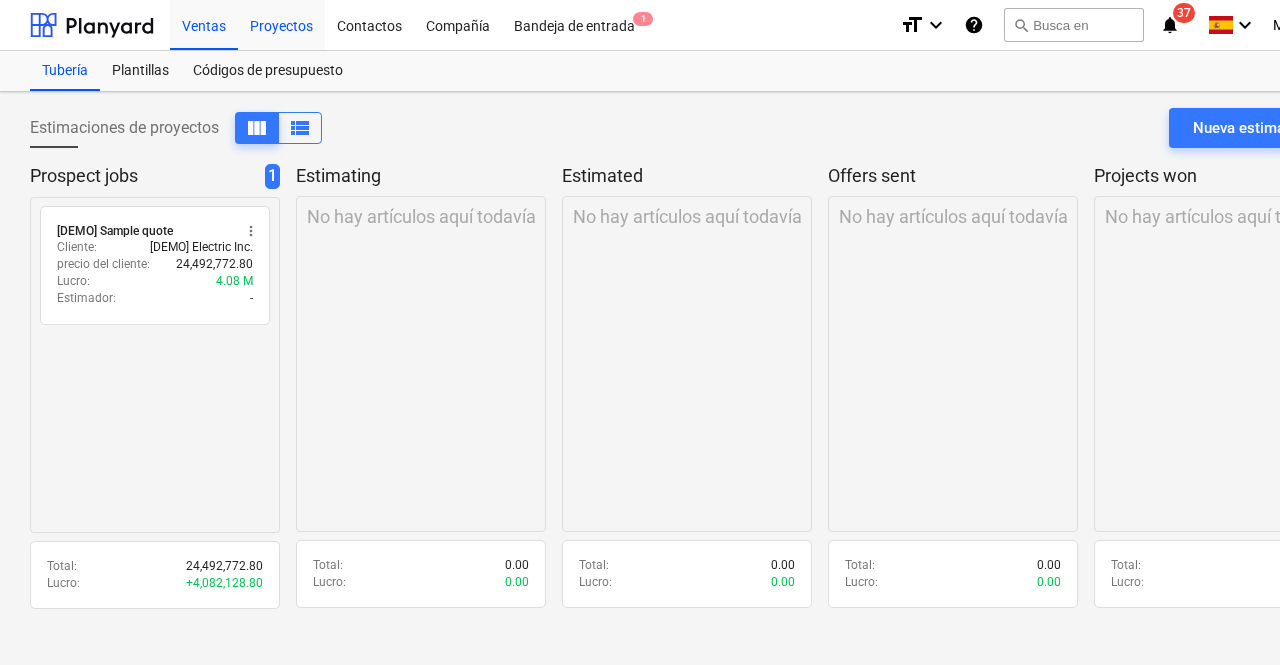 click on "Proyectos" at bounding box center [281, 24] 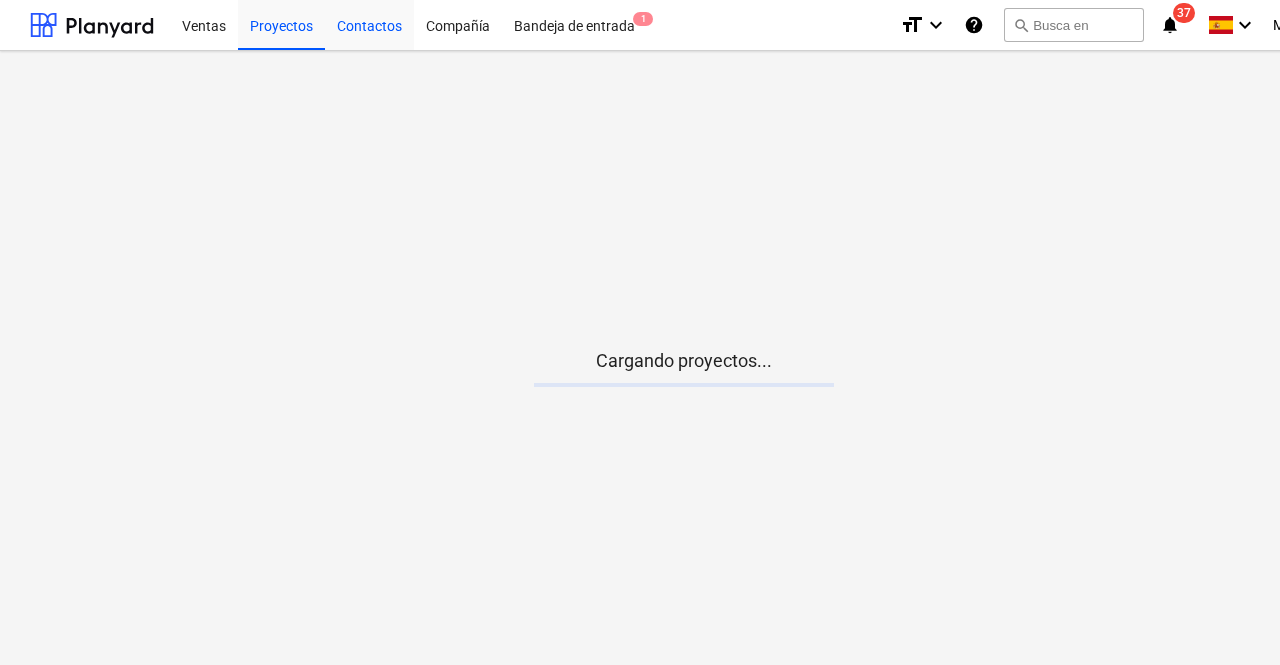 click on "Contactos" at bounding box center (369, 24) 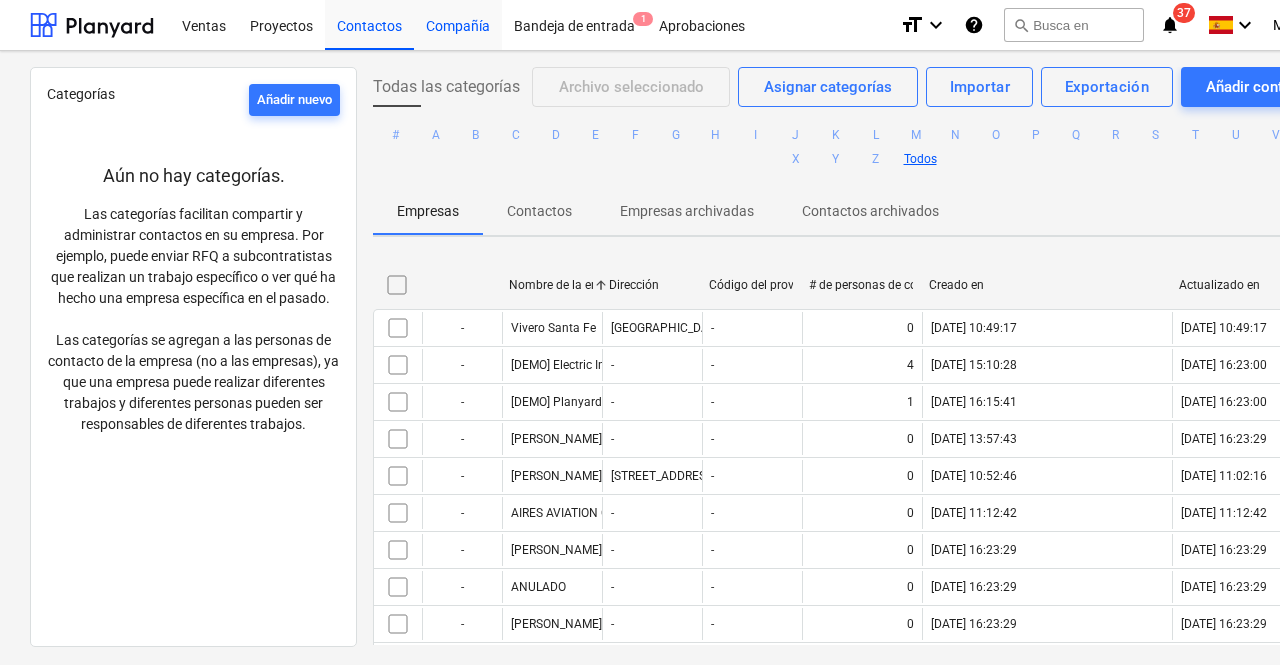 click on "Compañía" at bounding box center (458, 24) 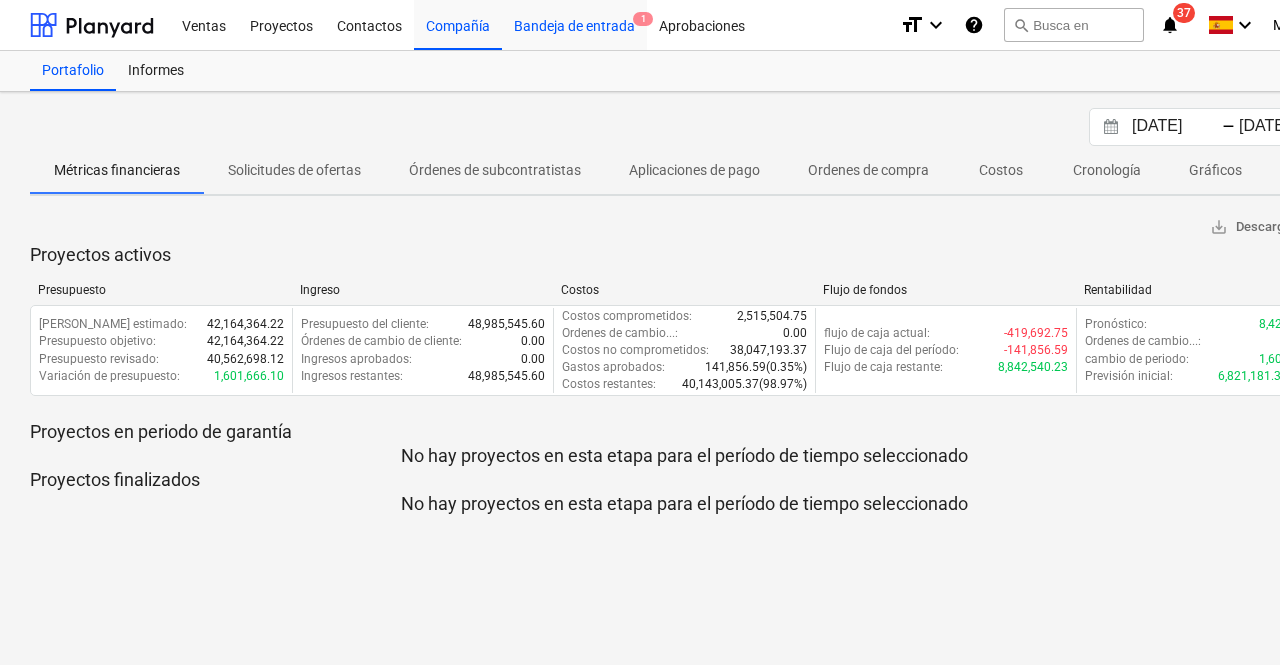 click on "Bandeja de entrada 1" at bounding box center [574, 24] 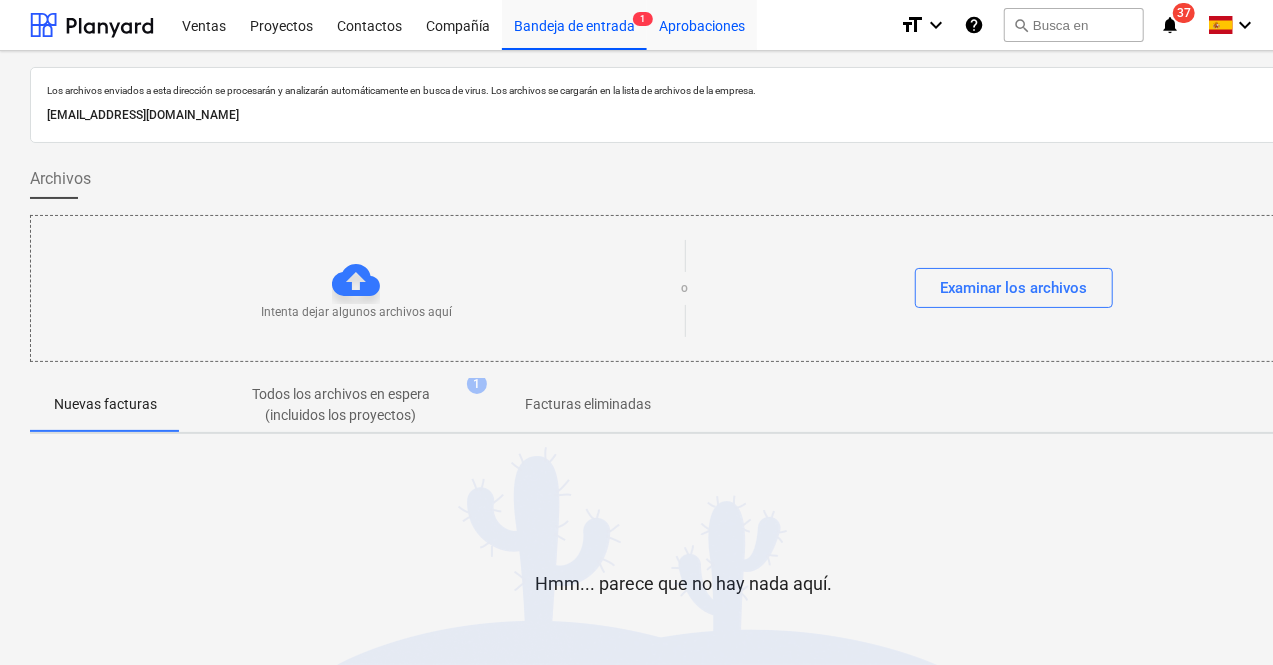 click on "Aprobaciones" at bounding box center (702, 24) 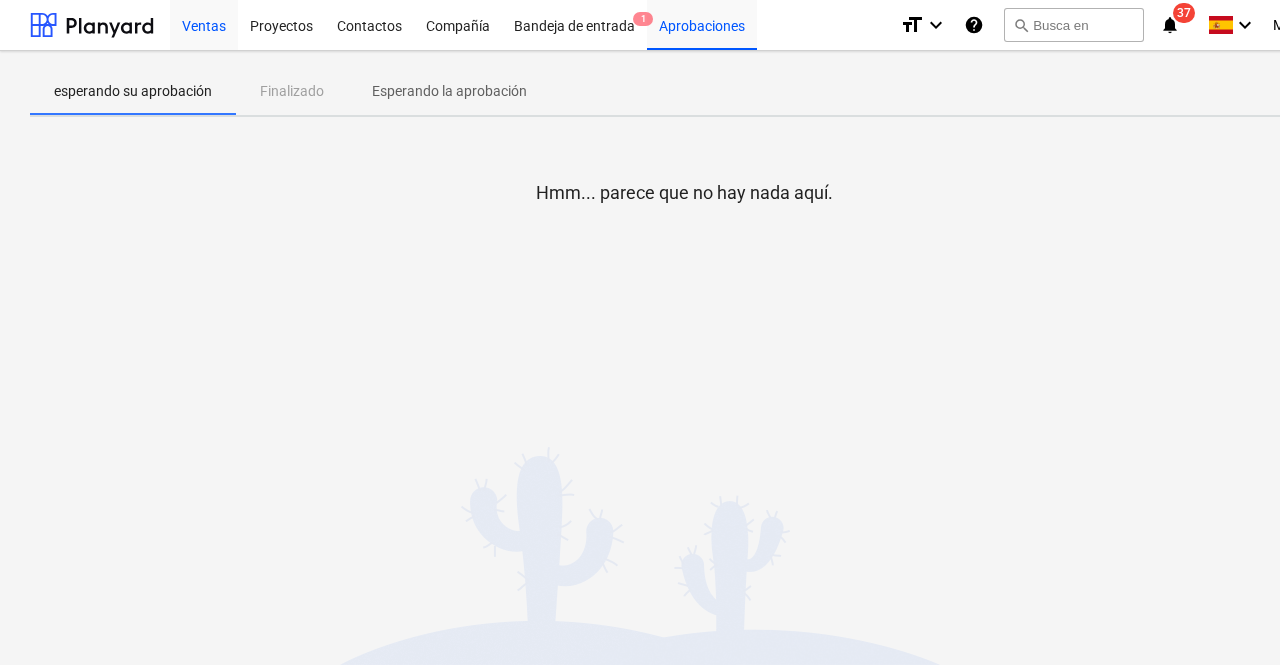 click on "Ventas" at bounding box center [204, 24] 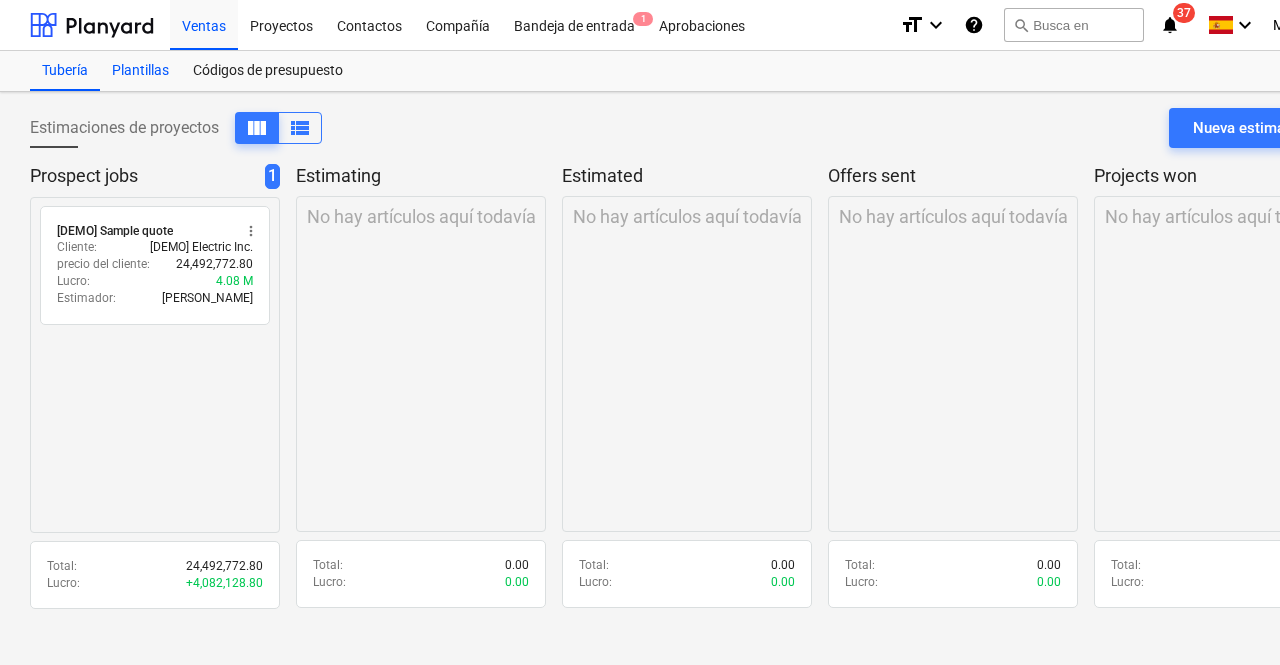 click on "Plantillas" at bounding box center (140, 71) 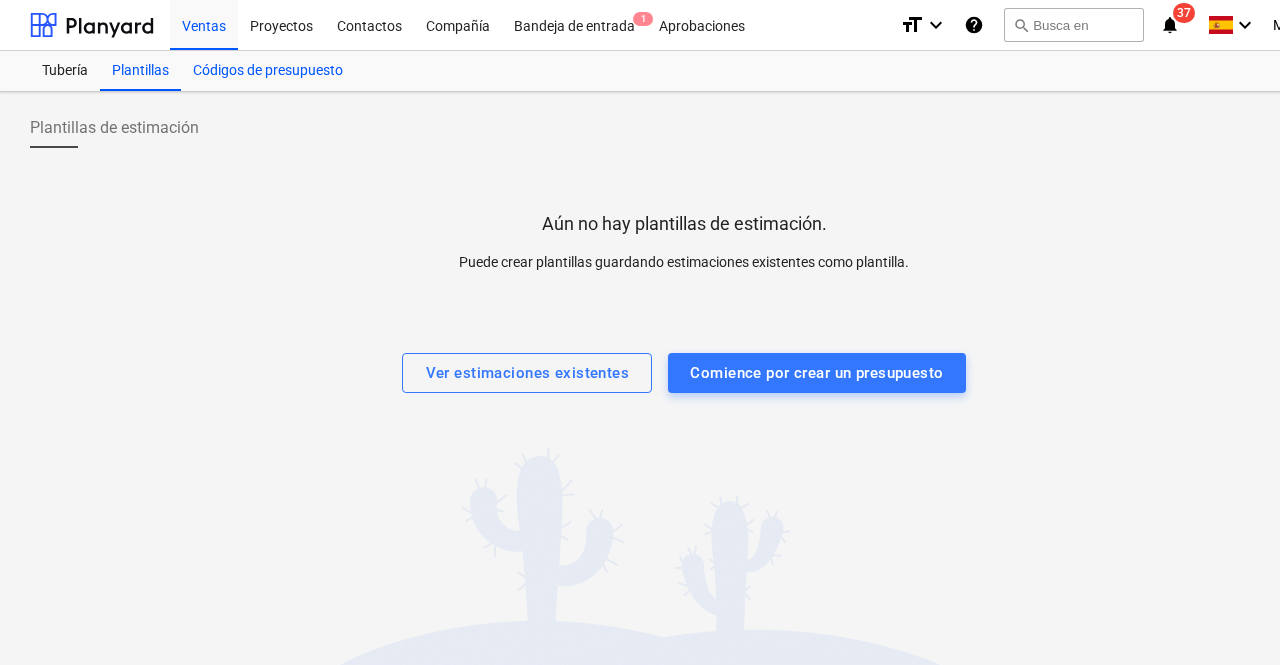 click on "Códigos de presupuesto" at bounding box center (268, 71) 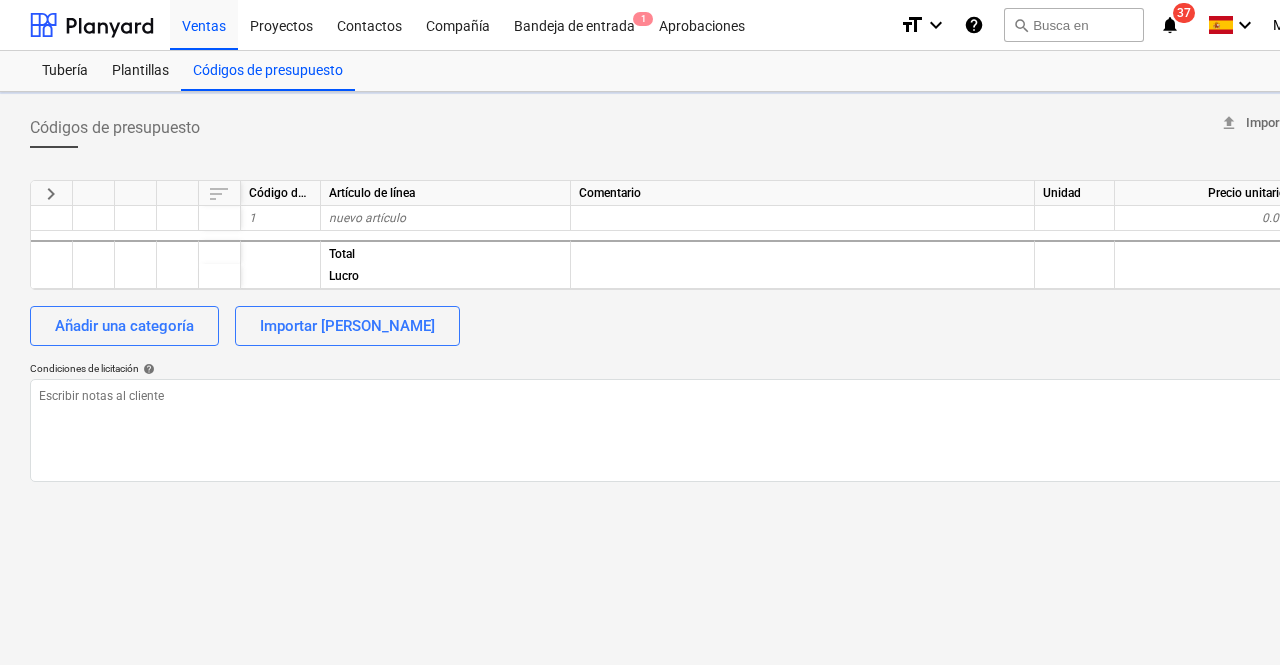 type on "x" 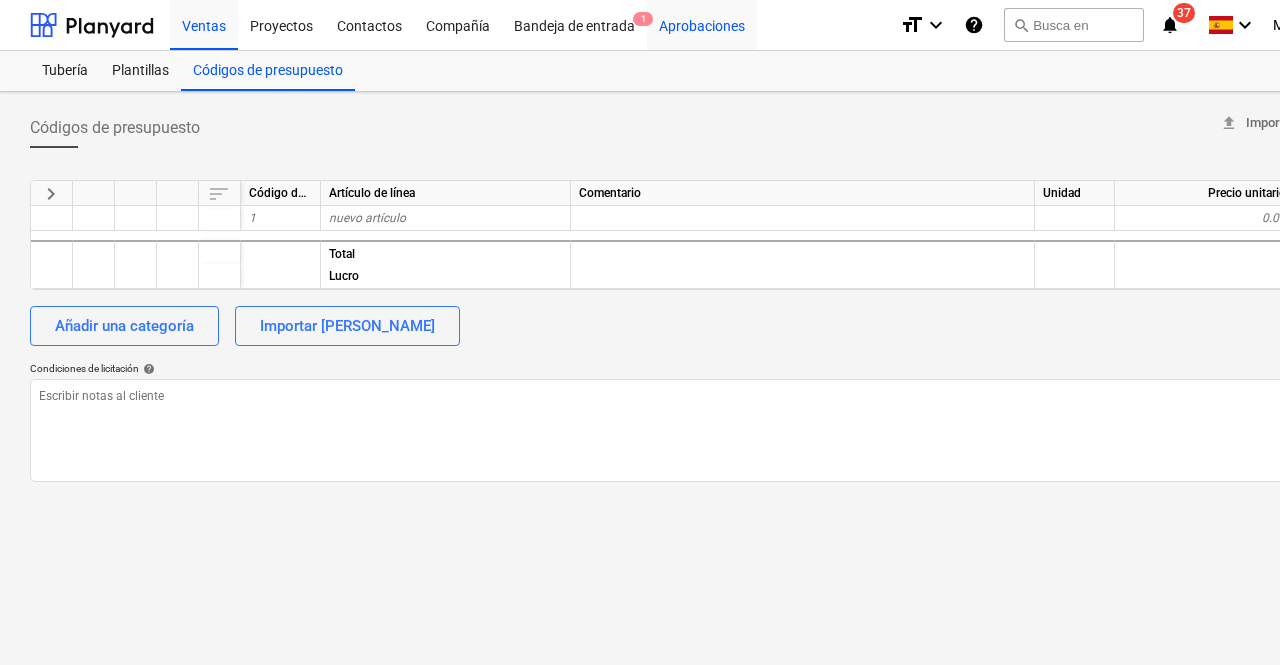 click on "Aprobaciones" at bounding box center (702, 24) 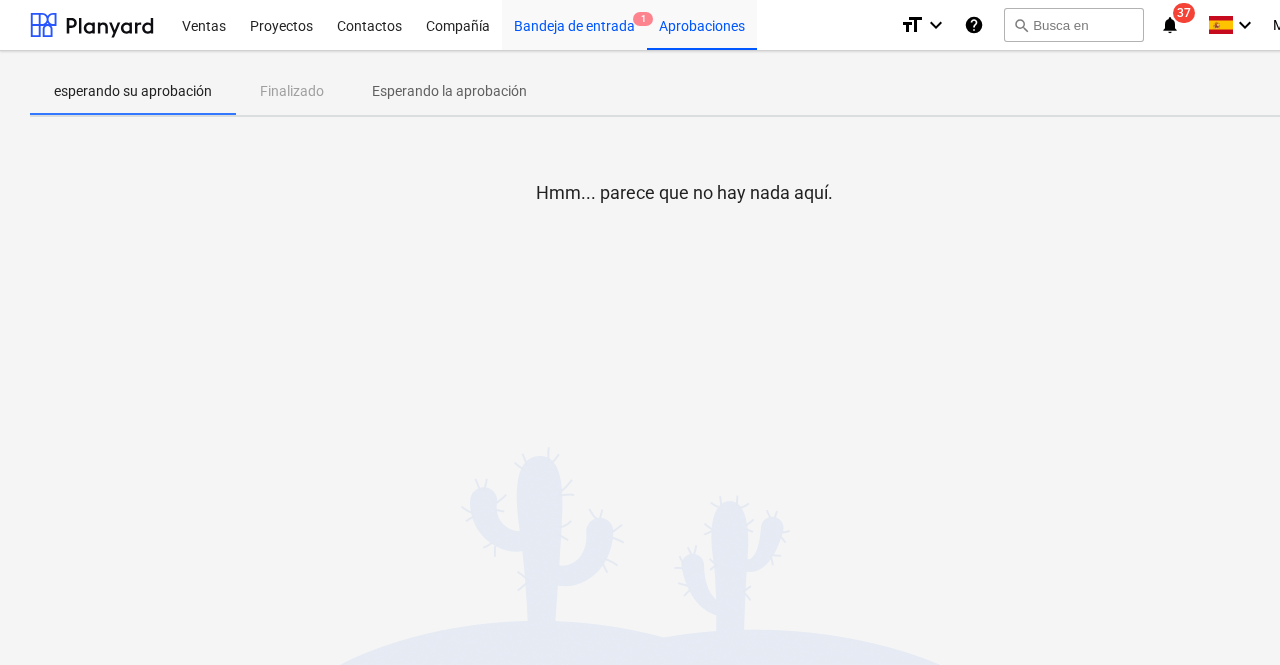 click on "Bandeja de entrada 1" at bounding box center (574, 24) 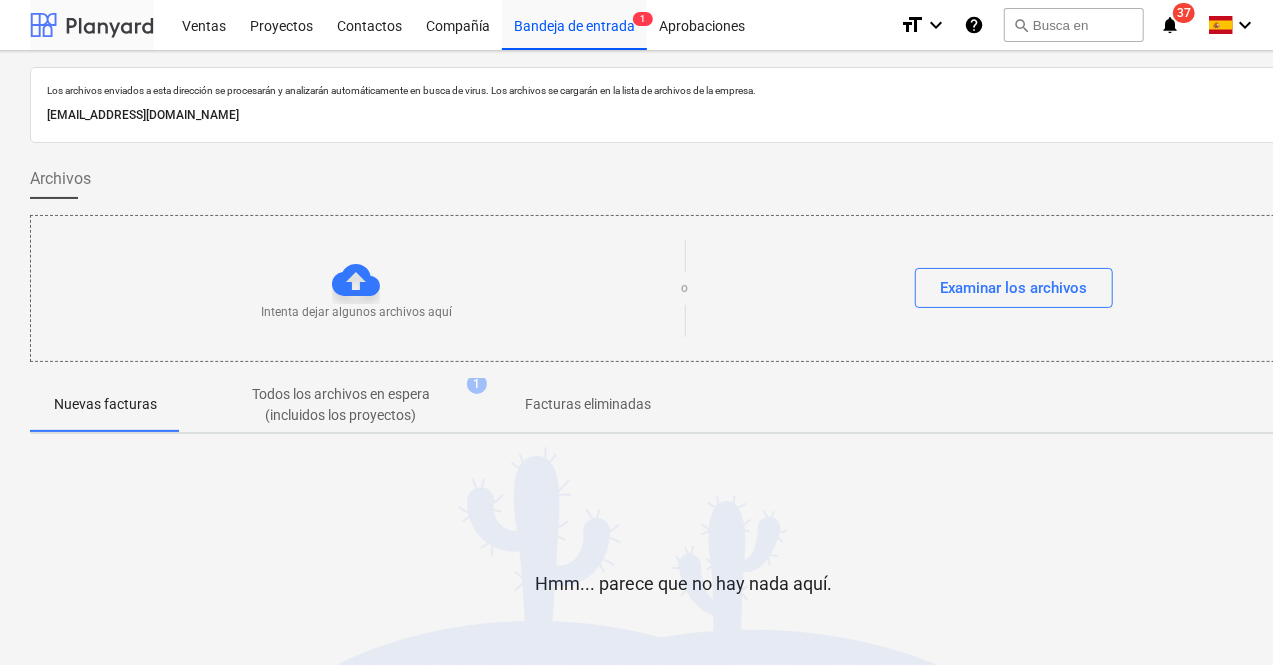 click at bounding box center [92, 25] 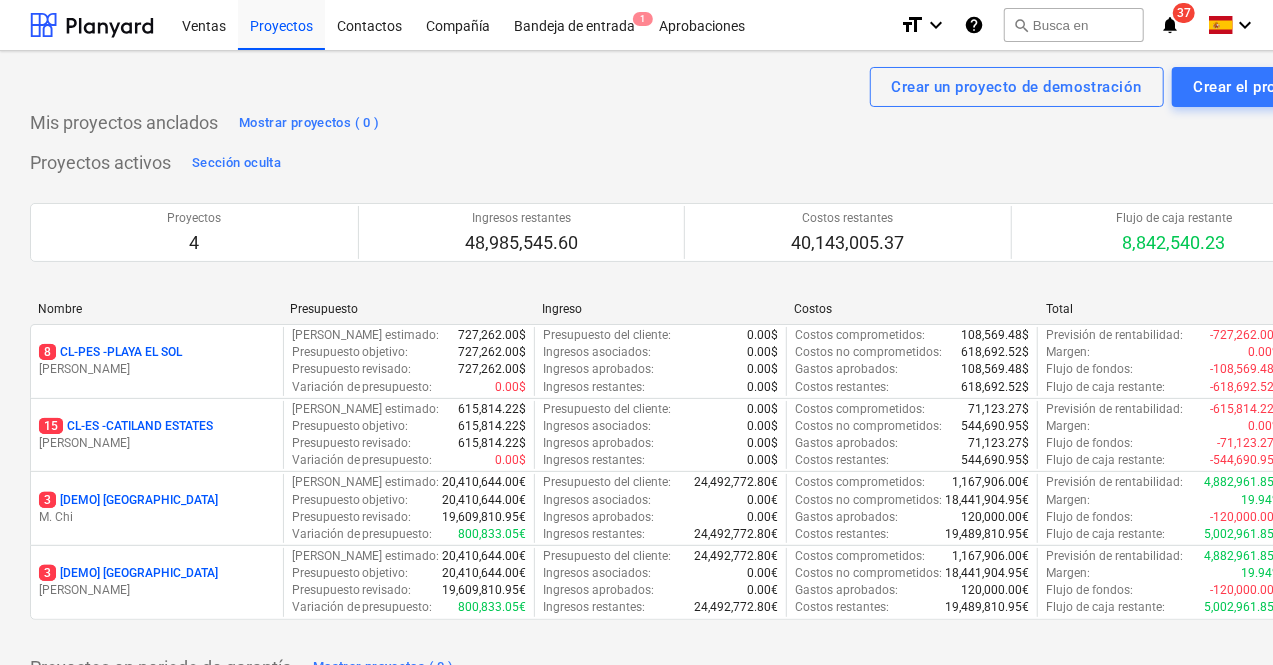 click on "[PERSON_NAME]" at bounding box center (157, 369) 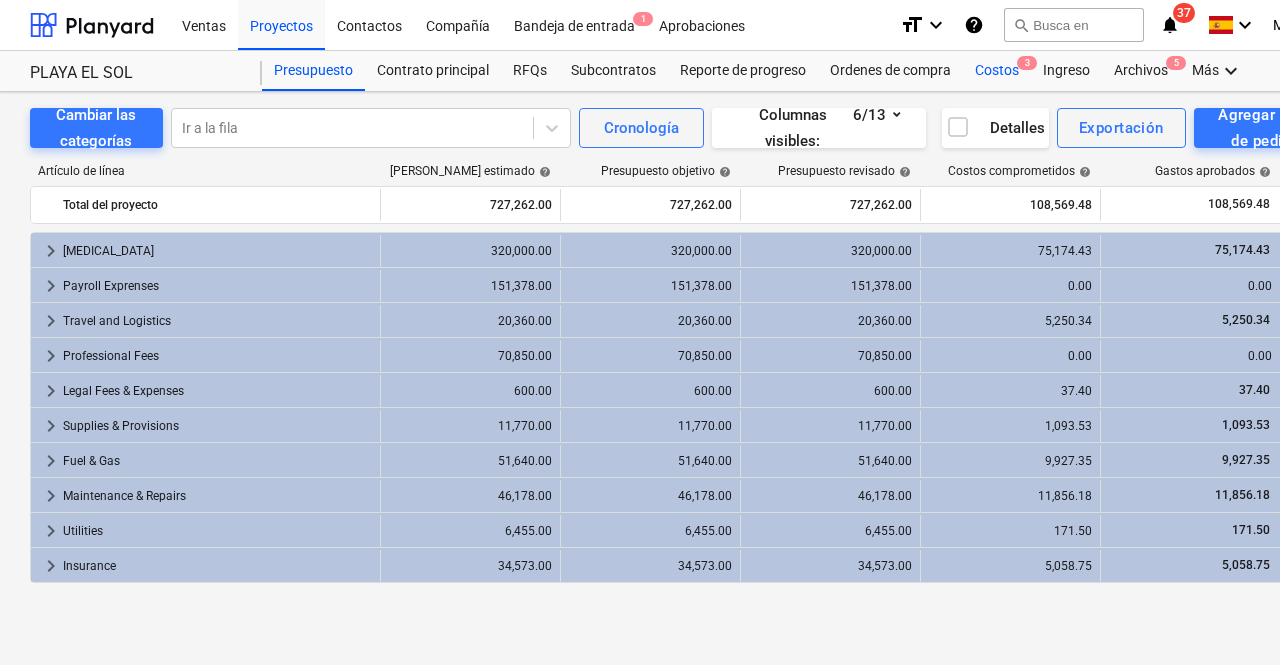 click on "Costos 3" at bounding box center [997, 71] 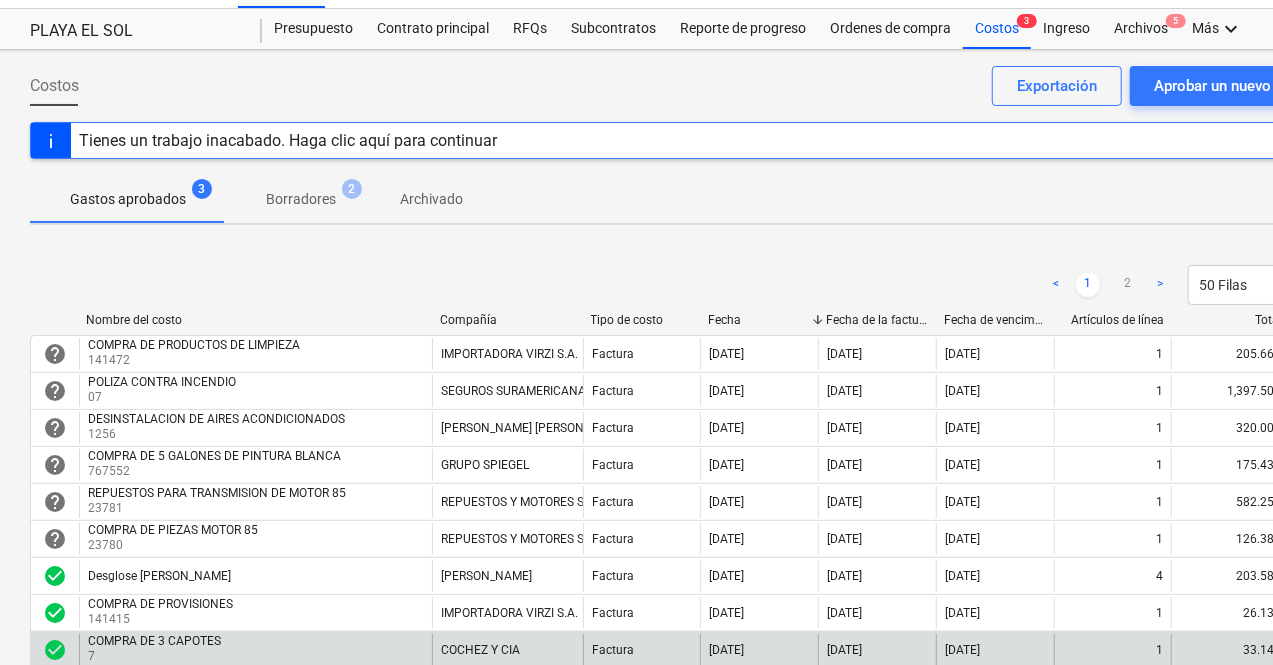 scroll, scrollTop: 0, scrollLeft: 0, axis: both 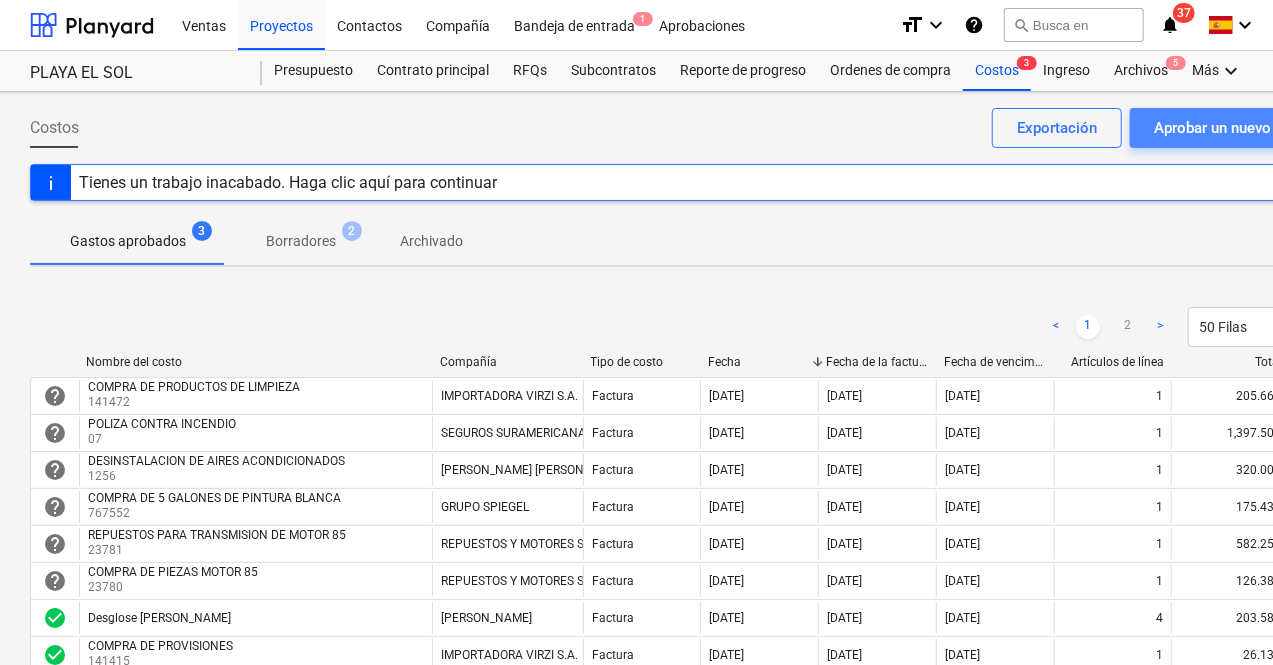 click on "Aprobar un nuevo costo" at bounding box center (1234, 128) 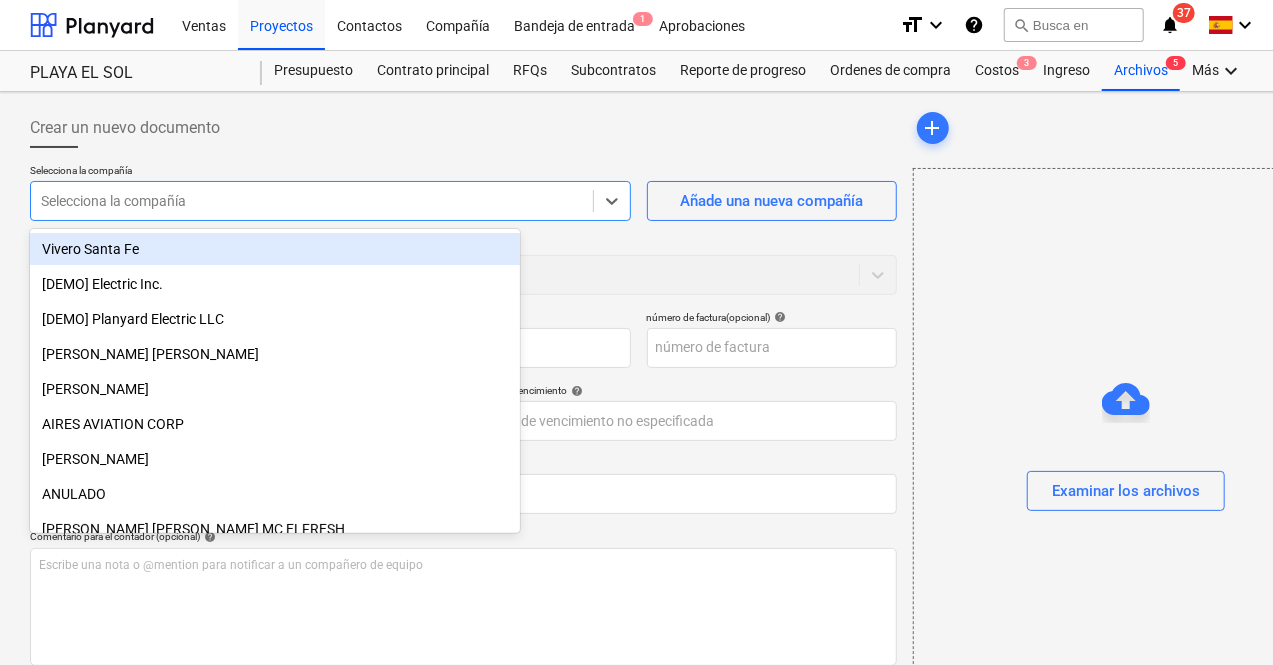 click at bounding box center (312, 201) 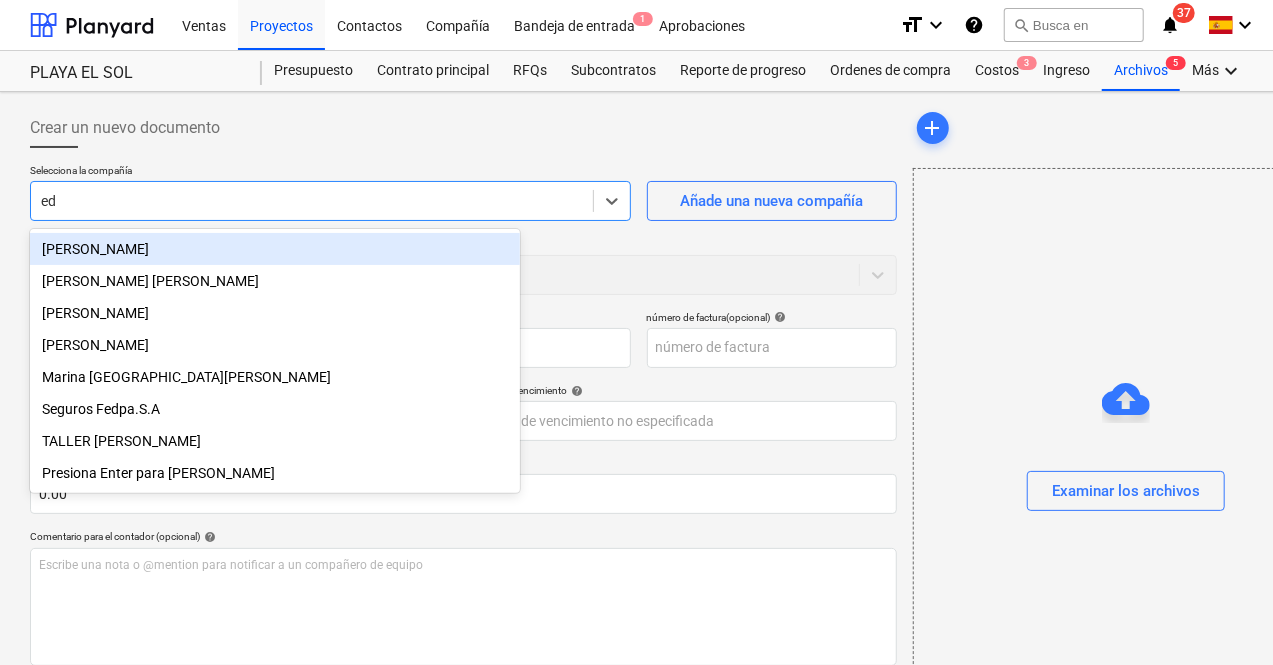 type on "e" 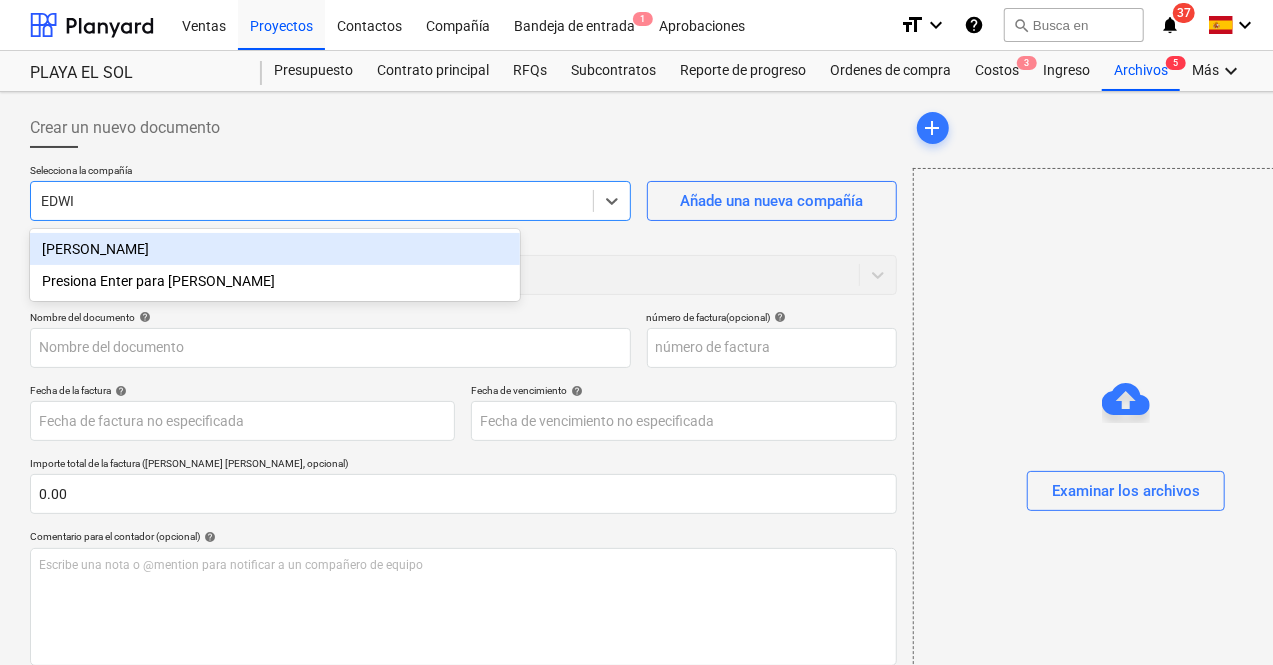 type on "[PERSON_NAME]" 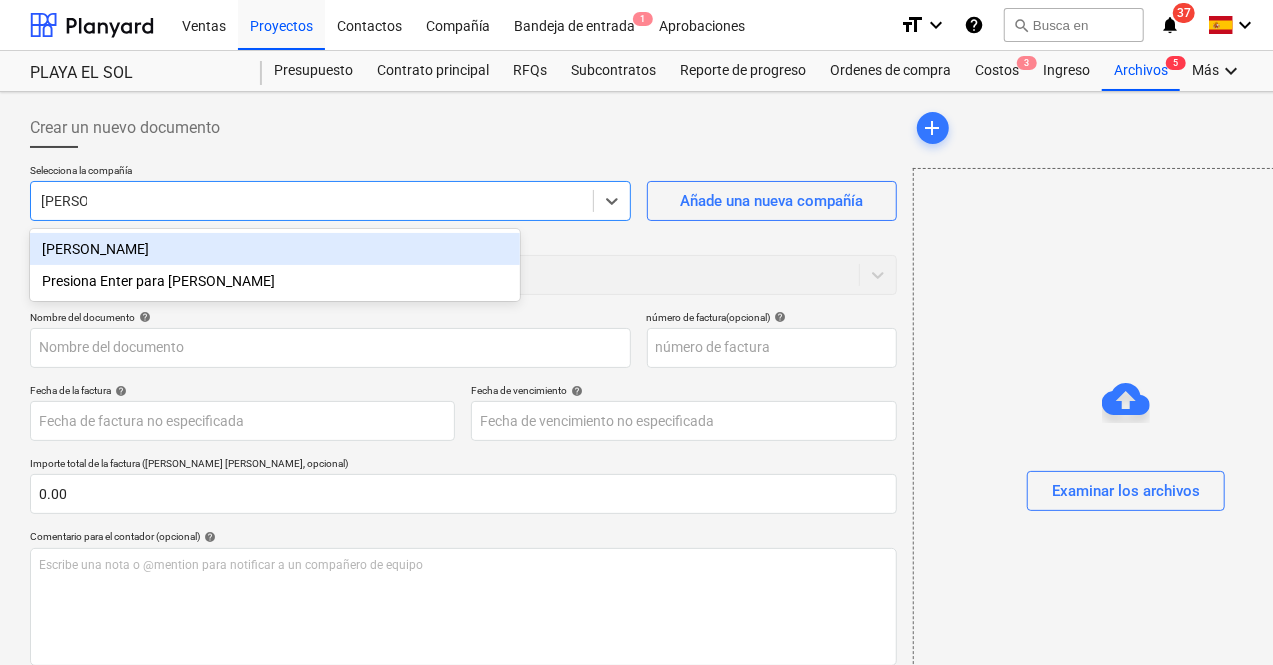 drag, startPoint x: 117, startPoint y: 239, endPoint x: 127, endPoint y: 238, distance: 10.049875 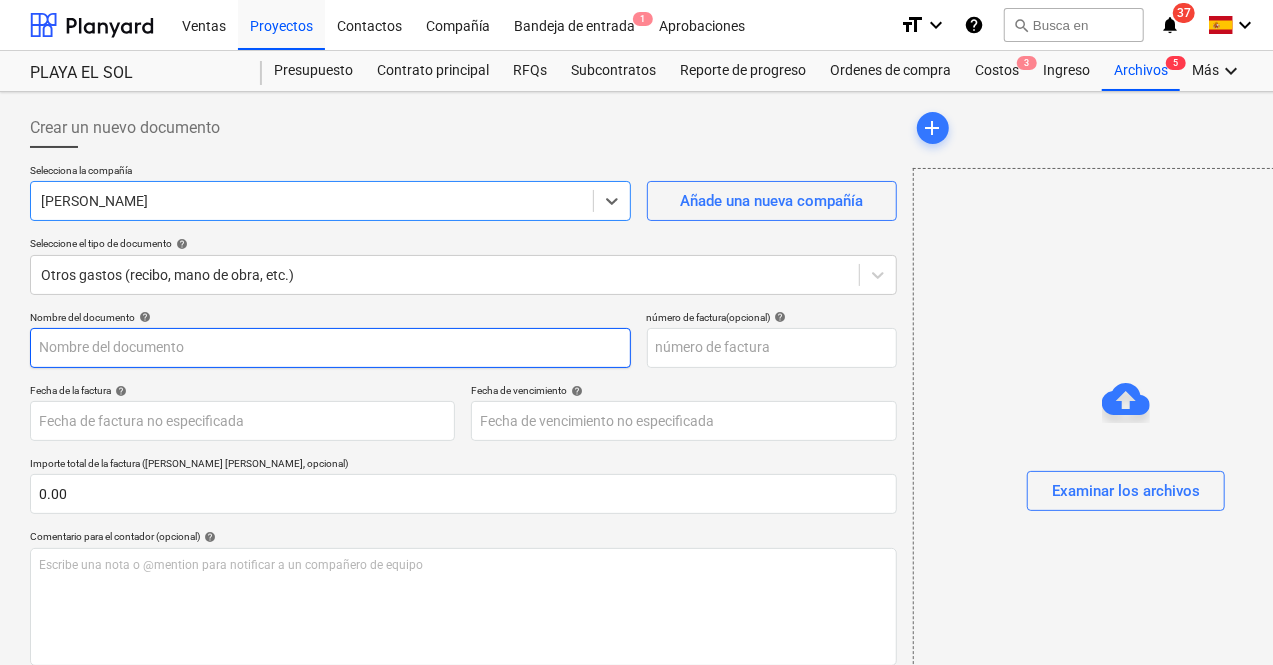 click at bounding box center (330, 348) 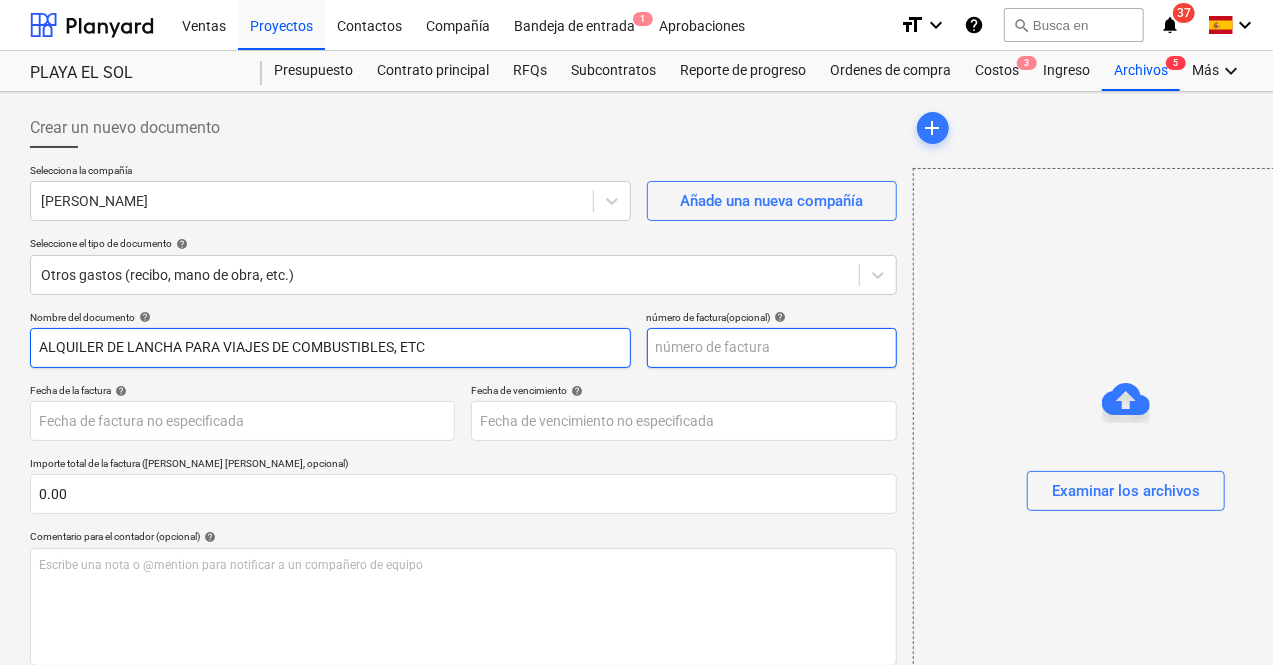 type on "ALQUILER DE LANCHA PARA VIAJES DE COMBUSTIBLES, ETC" 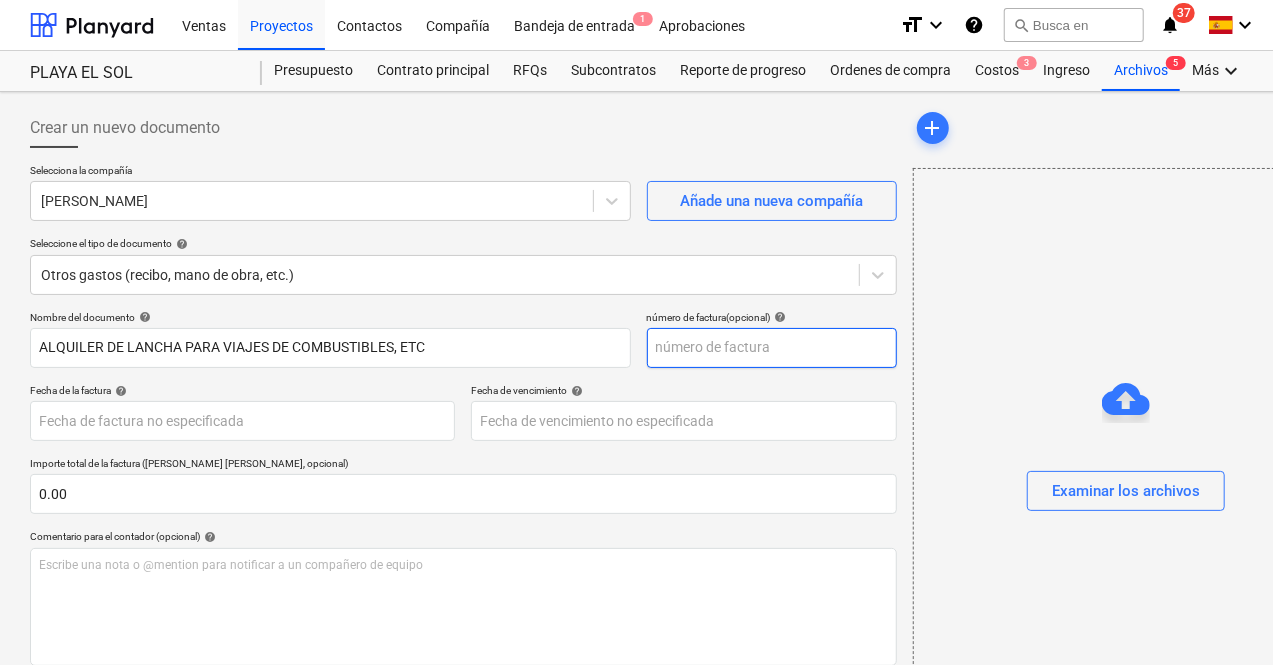click at bounding box center (772, 348) 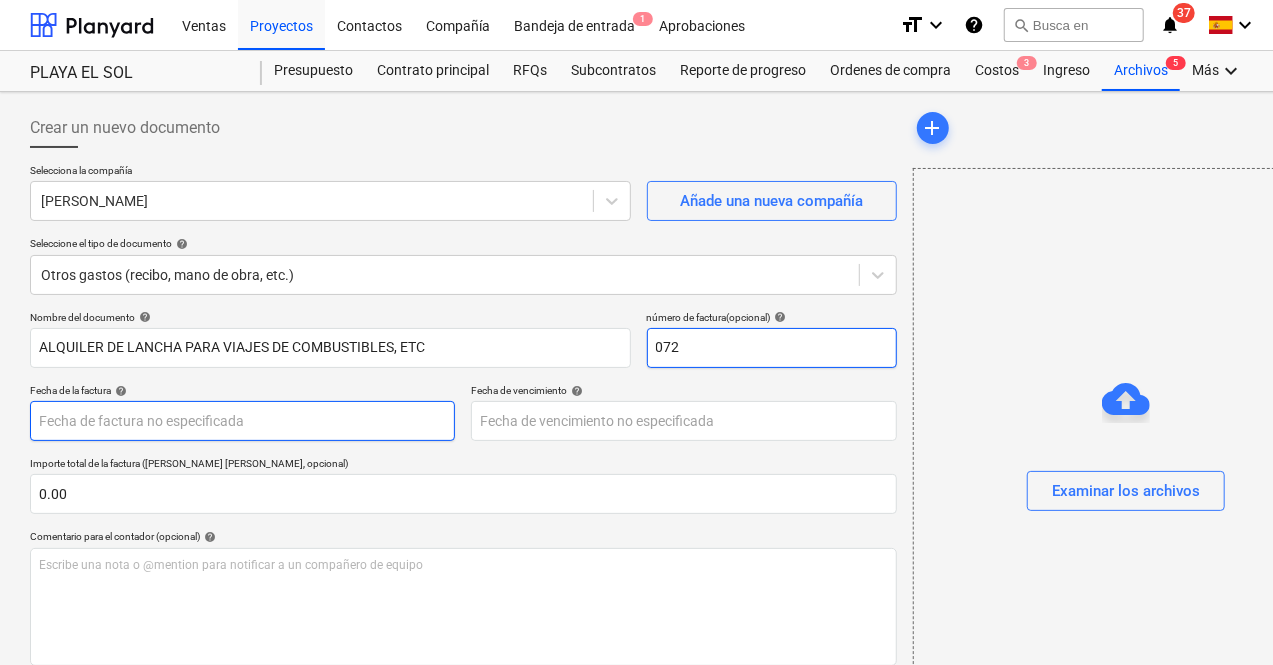 type on "072" 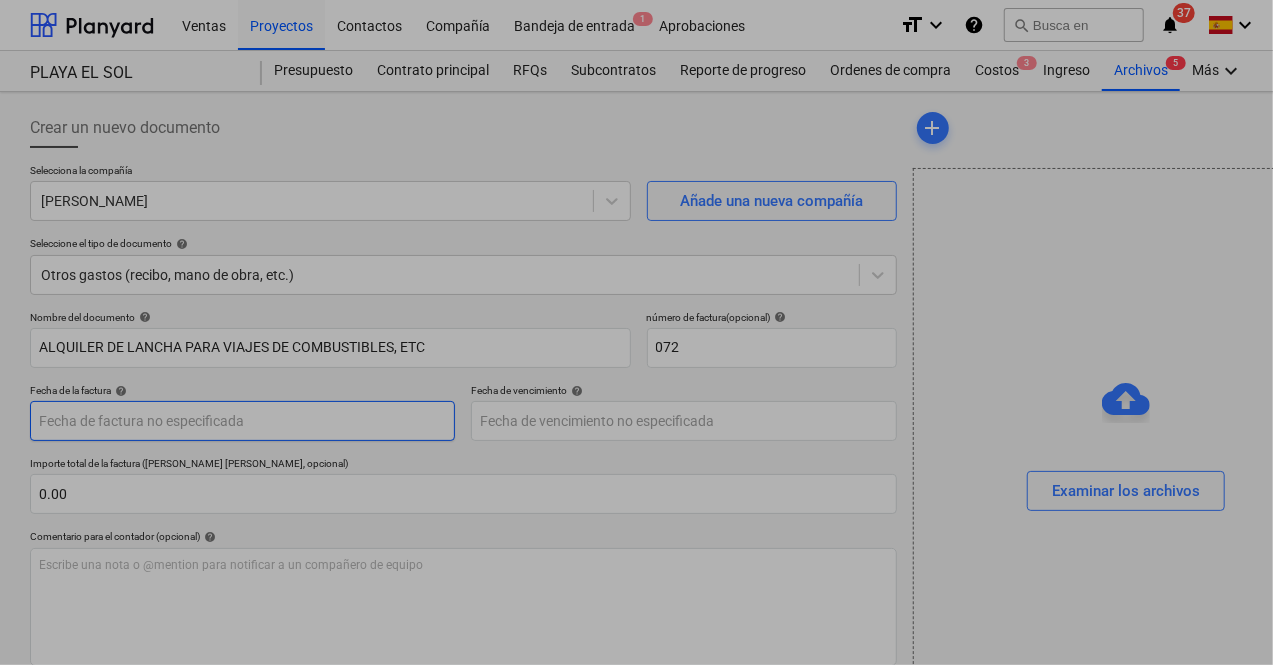 click on "Ventas Proyectos Contactos Compañía Bandeja de entrada 1 Aprobaciones format_size keyboard_arrow_down help search Busca en notifications 37 keyboard_arrow_down M. Chi keyboard_arrow_down PLAYA EL SOL  Presupuesto Contrato principal RFQs Subcontratos Reporte de progreso Ordenes de compra Costos 3 Ingreso Archivos 5 Más keyboard_arrow_down Crear un nuevo documento Selecciona la compañía [PERSON_NAME]   Añade una nueva compañía Seleccione el tipo de documento help Otros gastos (recibo, mano de obra, etc.) Nombre del documento help ALQUILER DE LANCHA PARA VIAJES DE COMBUSTIBLES, ETC número de factura  (opcional) help 072 Fecha de la factura help Press the down arrow key to interact with the calendar and
select a date. Press the question mark key to get the keyboard shortcuts for changing dates. Fecha de vencimiento help Press the down arrow key to interact with the calendar and
select a date. Press the question mark key to get the keyboard shortcuts for changing dates. 0.00 help ﻿ Despejado" at bounding box center [636, 332] 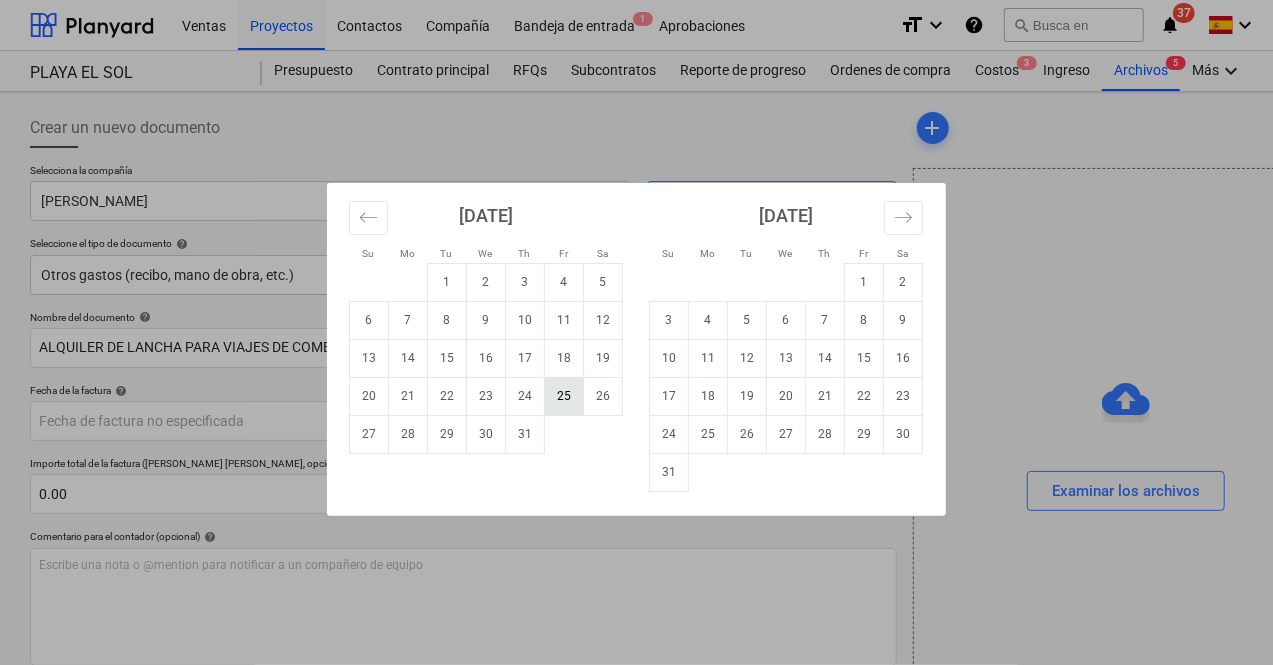 click on "25" at bounding box center (564, 396) 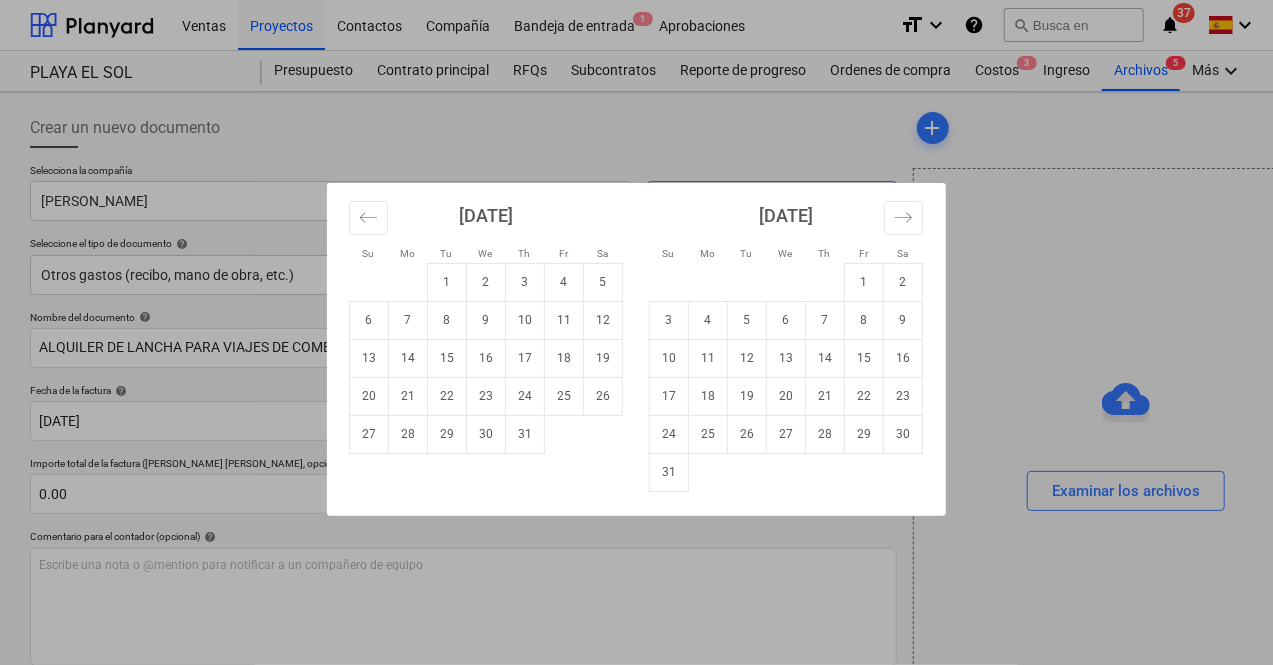 click on "Ventas Proyectos Contactos Compañía Bandeja de entrada 1 Aprobaciones format_size keyboard_arrow_down help search Busca en notifications 37 keyboard_arrow_down M. Chi keyboard_arrow_down PLAYA EL SOL  Presupuesto Contrato principal RFQs Subcontratos Reporte de progreso Ordenes de compra Costos 3 Ingreso Archivos 5 Más keyboard_arrow_down Crear un nuevo documento Selecciona la compañía [PERSON_NAME]   Añade una nueva compañía Seleccione el tipo de documento help Otros gastos (recibo, mano de obra, etc.) Nombre del documento help ALQUILER DE LANCHA PARA VIAJES DE COMBUSTIBLES, ETC número de factura  (opcional) help 072 Fecha de la factura help [DATE] [DATE] Press the down arrow key to interact with the calendar and
select a date. Press the question mark key to get the keyboard shortcuts for changing dates. Fecha de vencimiento help Press the down arrow key to interact with the calendar and
select a date. Press the question mark key to get the keyboard shortcuts for changing dates. ﻿" at bounding box center [636, 332] 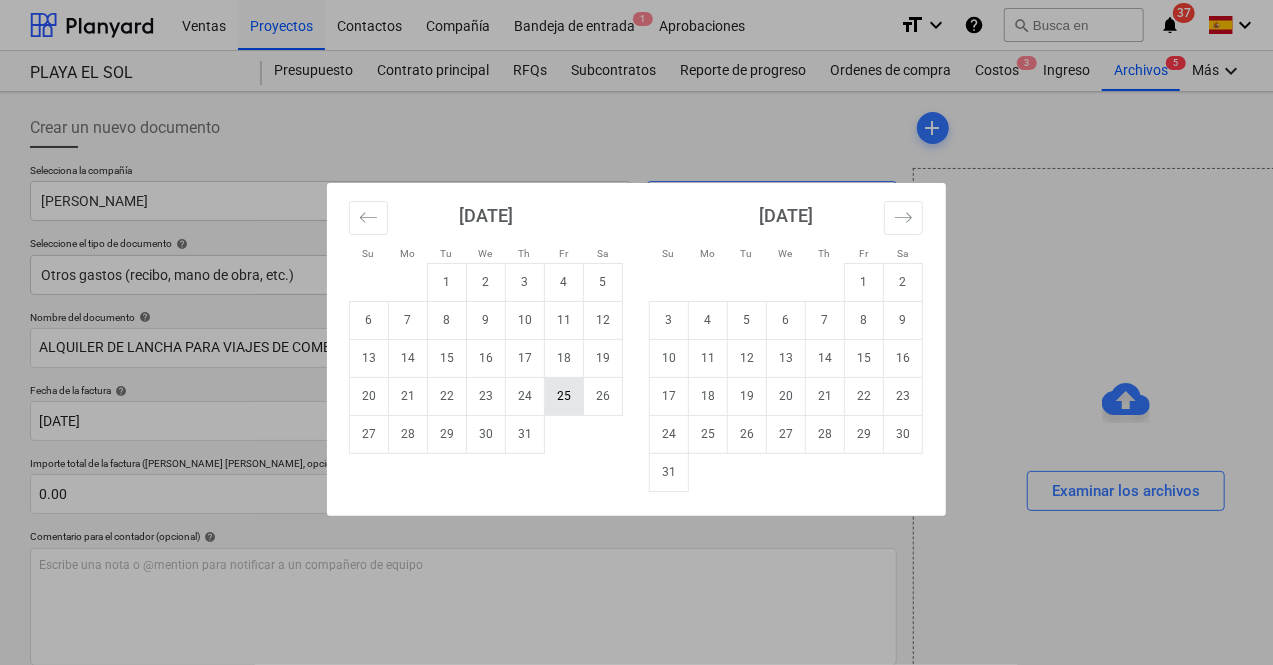 click on "25" at bounding box center [564, 396] 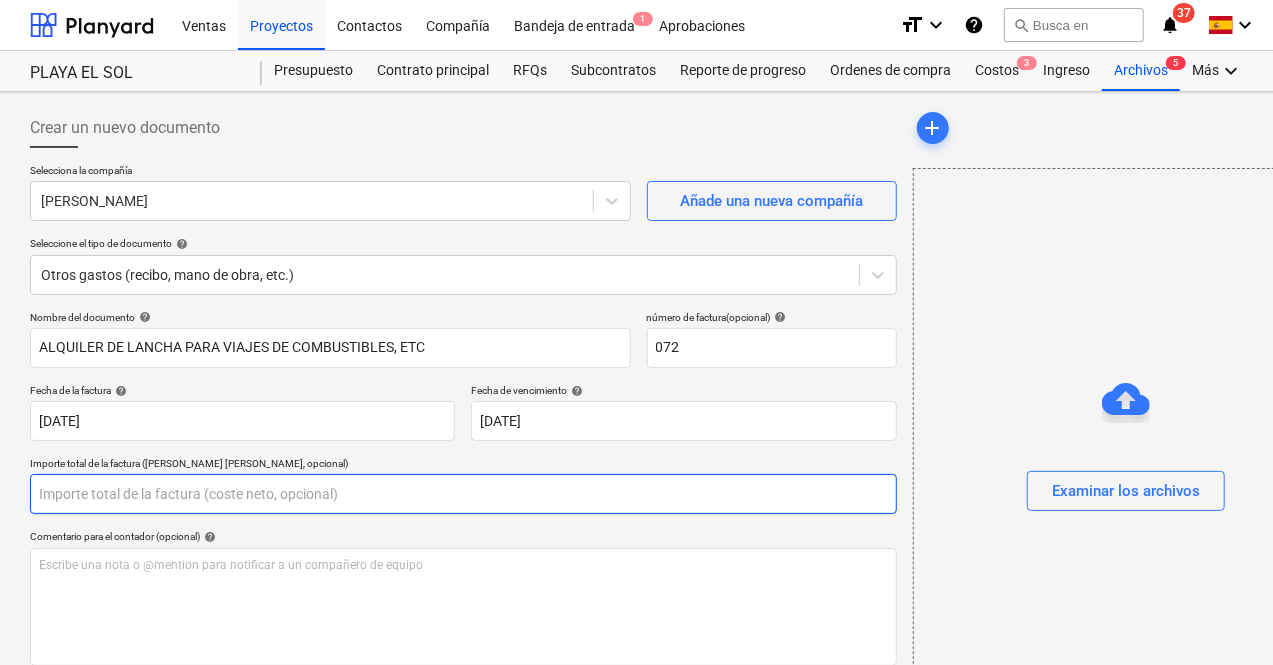 click at bounding box center (463, 494) 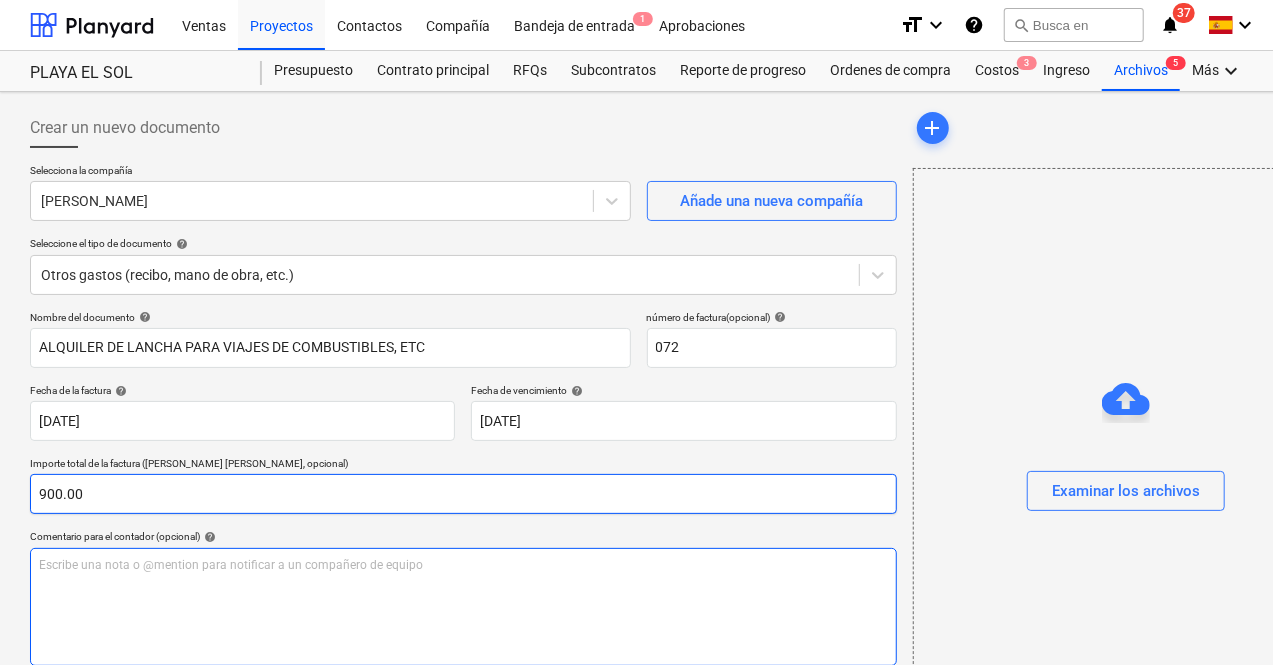 type on "900.00" 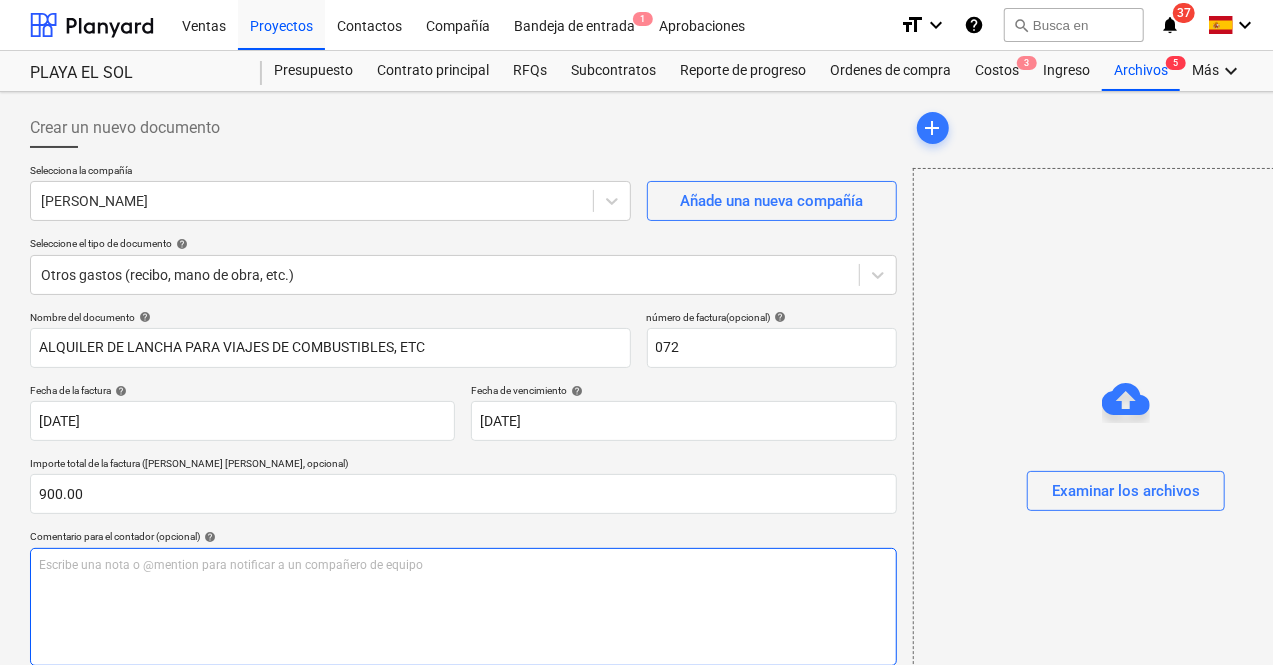 click on "Escribe una nota o @mention para notificar a un compañero de equipo ﻿" at bounding box center (463, 607) 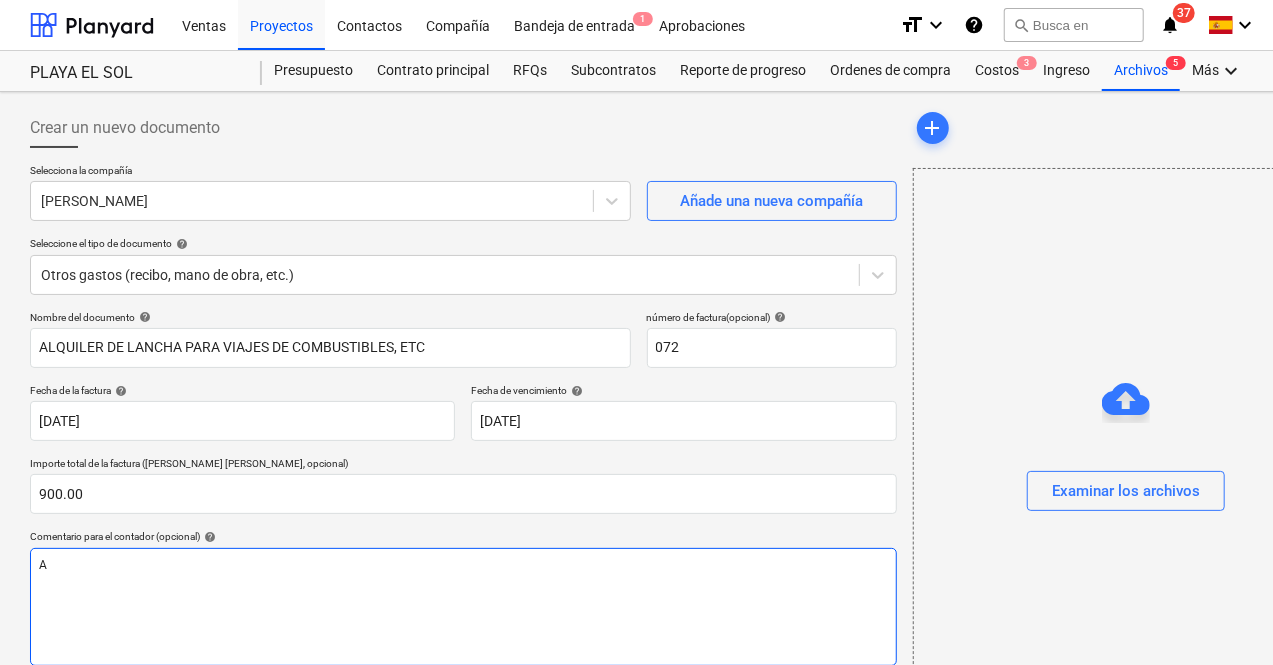type 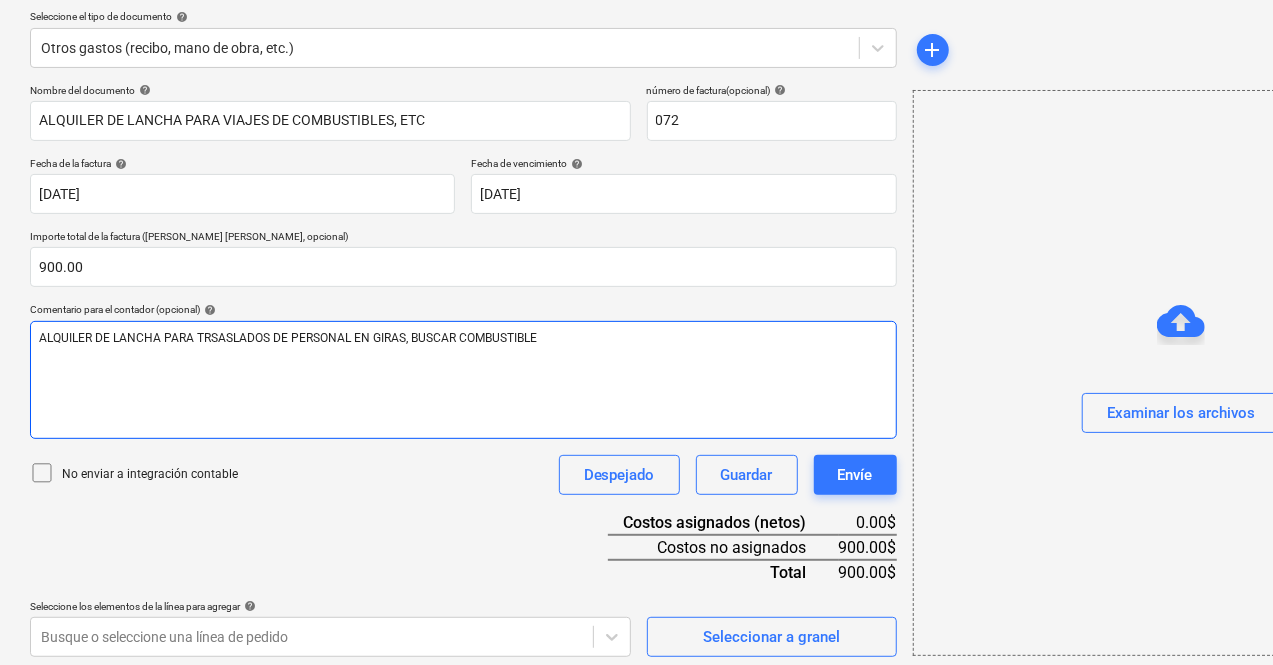 scroll, scrollTop: 234, scrollLeft: 0, axis: vertical 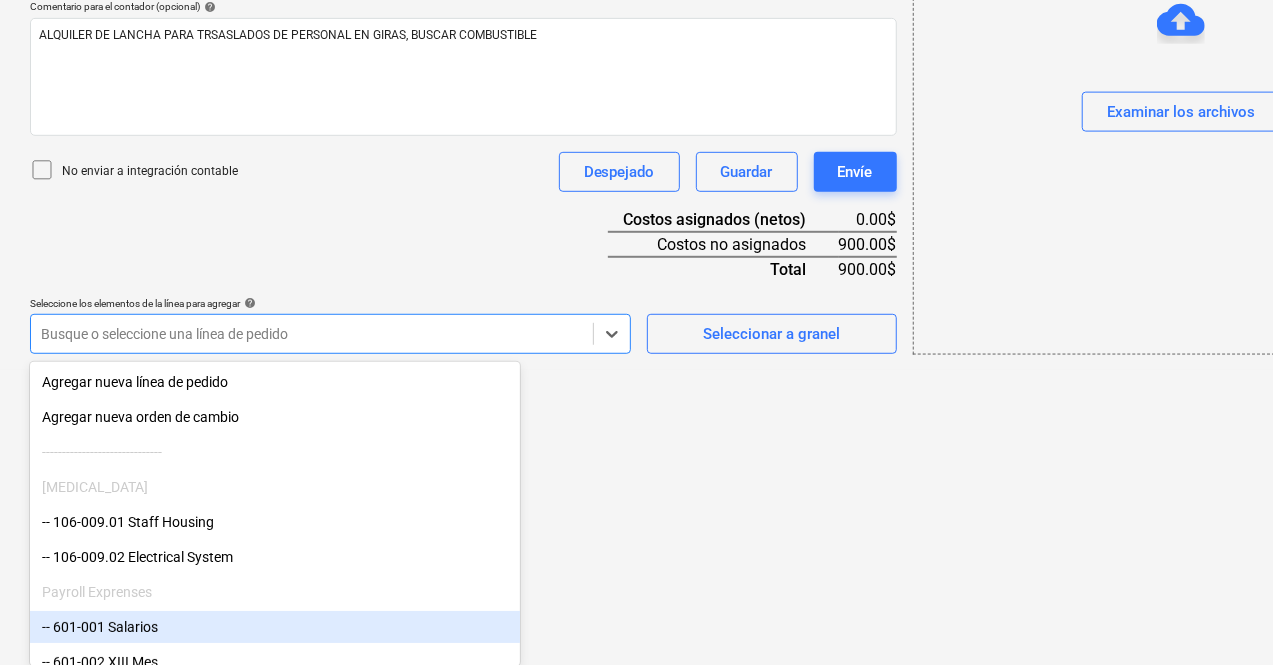 click on "Ventas Proyectos Contactos Compañía Bandeja de entrada 1 Aprobaciones format_size keyboard_arrow_down help search Busca en notifications 37 keyboard_arrow_down M. Chi keyboard_arrow_down PLAYA EL SOL  Presupuesto Contrato principal RFQs Subcontratos Reporte de progreso Ordenes de compra Costos 3 Ingreso Archivos 5 Más keyboard_arrow_down Crear un nuevo documento Selecciona la compañía [PERSON_NAME]   Añade una nueva compañía Seleccione el tipo de documento help Otros gastos (recibo, mano de obra, etc.) Nombre del documento help ALQUILER DE LANCHA PARA VIAJES DE COMBUSTIBLES, ETC número de factura  (opcional) help 072 Fecha de la factura help [DATE] [DATE] Press the down arrow key to interact with the calendar and
select a date. Press the question mark key to get the keyboard shortcuts for changing dates. Fecha de vencimiento help [DATE] [DATE] Importe total de la factura (coste neto, opcional) 900.00 Comentario para el contador (opcional) help Despejado Guardar Envíe 0.00$ x" at bounding box center (636, -198) 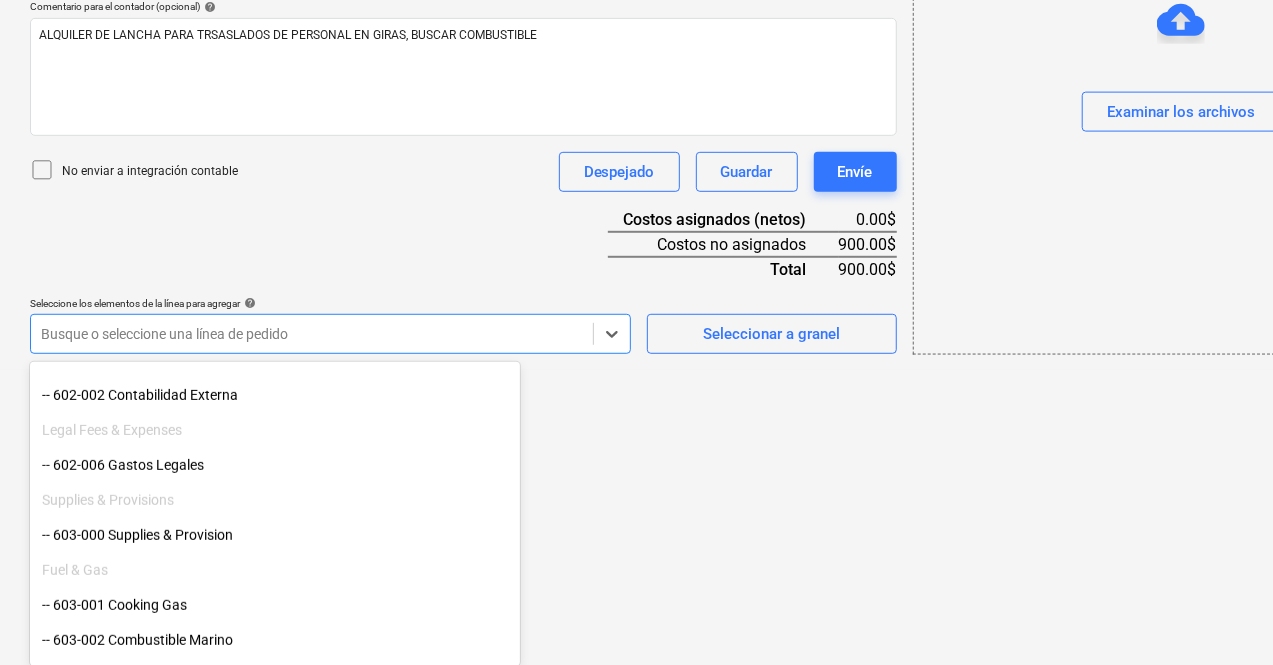 scroll, scrollTop: 700, scrollLeft: 0, axis: vertical 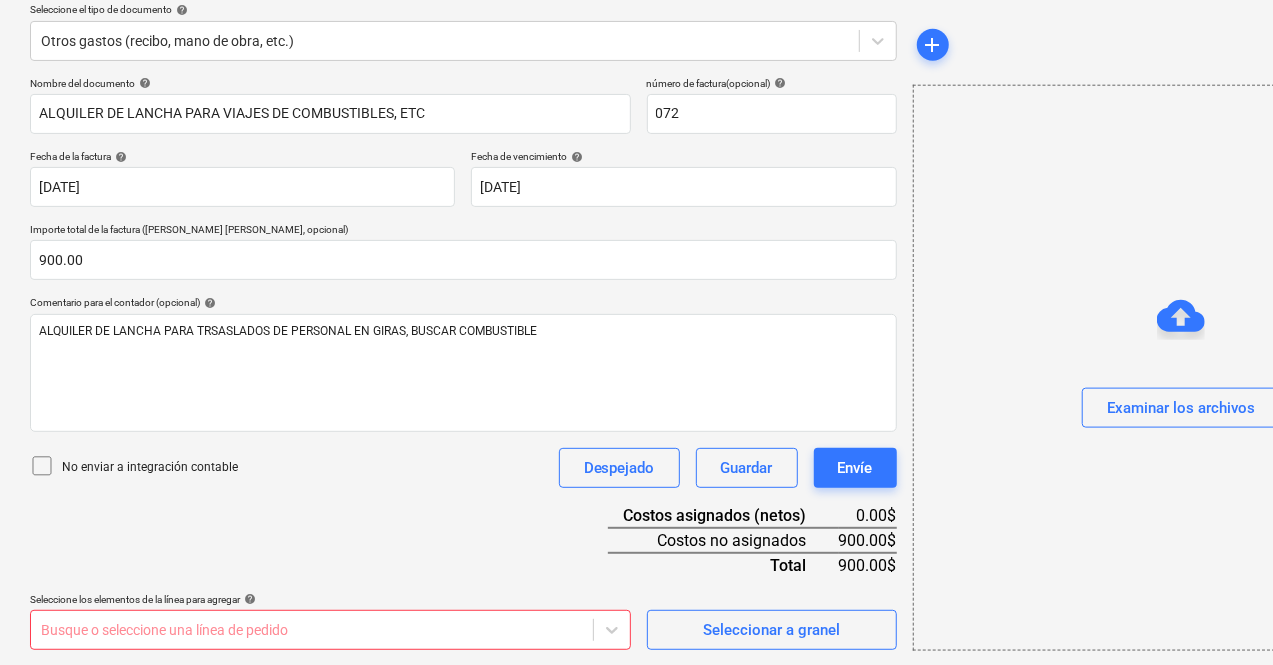 click on "Ventas Proyectos Contactos Compañía Bandeja de entrada 1 Aprobaciones format_size keyboard_arrow_down help search Busca en notifications 37 keyboard_arrow_down M. Chi keyboard_arrow_down PLAYA EL SOL  Presupuesto Contrato principal RFQs Subcontratos Reporte de progreso Ordenes de compra Costos 3 Ingreso Archivos 5 Más keyboard_arrow_down Crear un nuevo documento Selecciona la compañía [PERSON_NAME]   Añade una nueva compañía Seleccione el tipo de documento help Otros gastos (recibo, mano de obra, etc.) Nombre del documento help ALQUILER DE LANCHA PARA VIAJES DE COMBUSTIBLES, ETC número de factura  (opcional) help 072 Fecha de la factura help [DATE] [DATE] Press the down arrow key to interact with the calendar and
select a date. Press the question mark key to get the keyboard shortcuts for changing dates. Fecha de vencimiento help [DATE] [DATE] Importe total de la factura (coste neto, opcional) 900.00 Comentario para el contador (opcional) help Despejado Guardar Envíe" at bounding box center [636, 98] 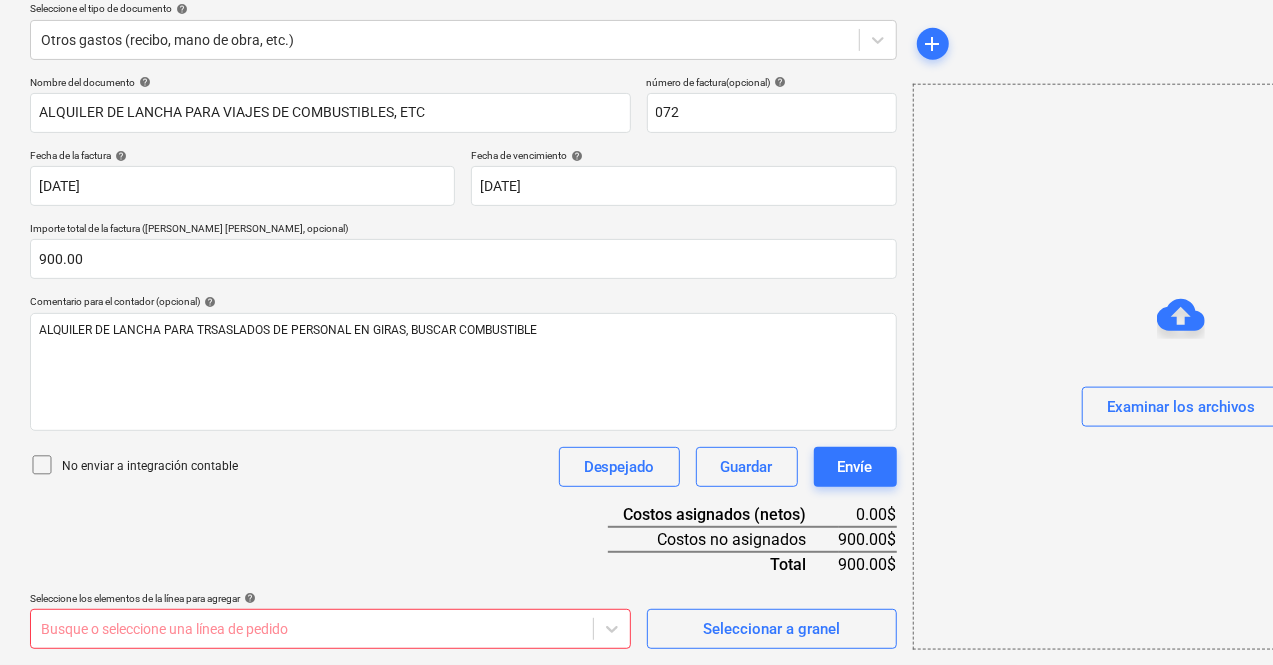 click on "Ventas Proyectos Contactos Compañía Bandeja de entrada 1 Aprobaciones format_size keyboard_arrow_down help search Busca en notifications 37 keyboard_arrow_down M. Chi keyboard_arrow_down PLAYA EL SOL  Presupuesto Contrato principal RFQs Subcontratos Reporte de progreso Ordenes de compra Costos 3 Ingreso Archivos 5 Más keyboard_arrow_down Crear un nuevo documento Selecciona la compañía [PERSON_NAME]   Añade una nueva compañía Seleccione el tipo de documento help Otros gastos (recibo, mano de obra, etc.) Nombre del documento help ALQUILER DE LANCHA PARA VIAJES DE COMBUSTIBLES, ETC número de factura  (opcional) help 072 Fecha de la factura help [DATE] [DATE] Press the down arrow key to interact with the calendar and
select a date. Press the question mark key to get the keyboard shortcuts for changing dates. Fecha de vencimiento help [DATE] [DATE] Importe total de la factura (coste neto, opcional) 900.00 Comentario para el contador (opcional) help Despejado Guardar Envíe 0.00$ x" at bounding box center [636, 97] 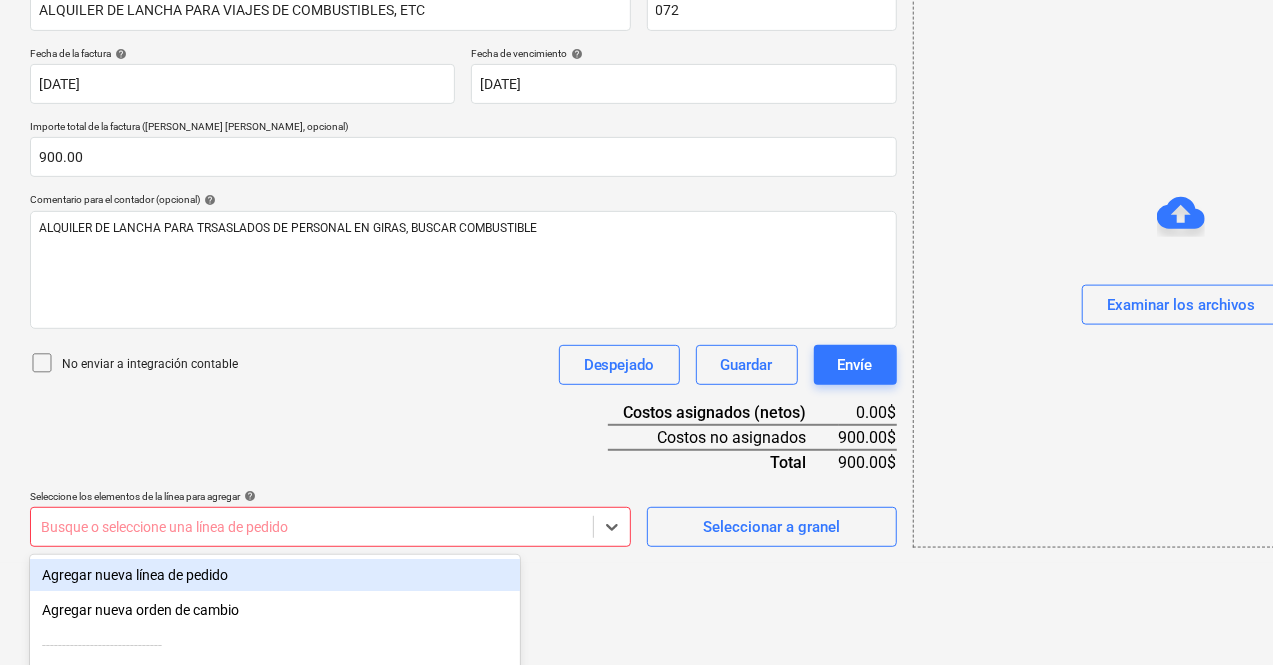 scroll, scrollTop: 530, scrollLeft: 0, axis: vertical 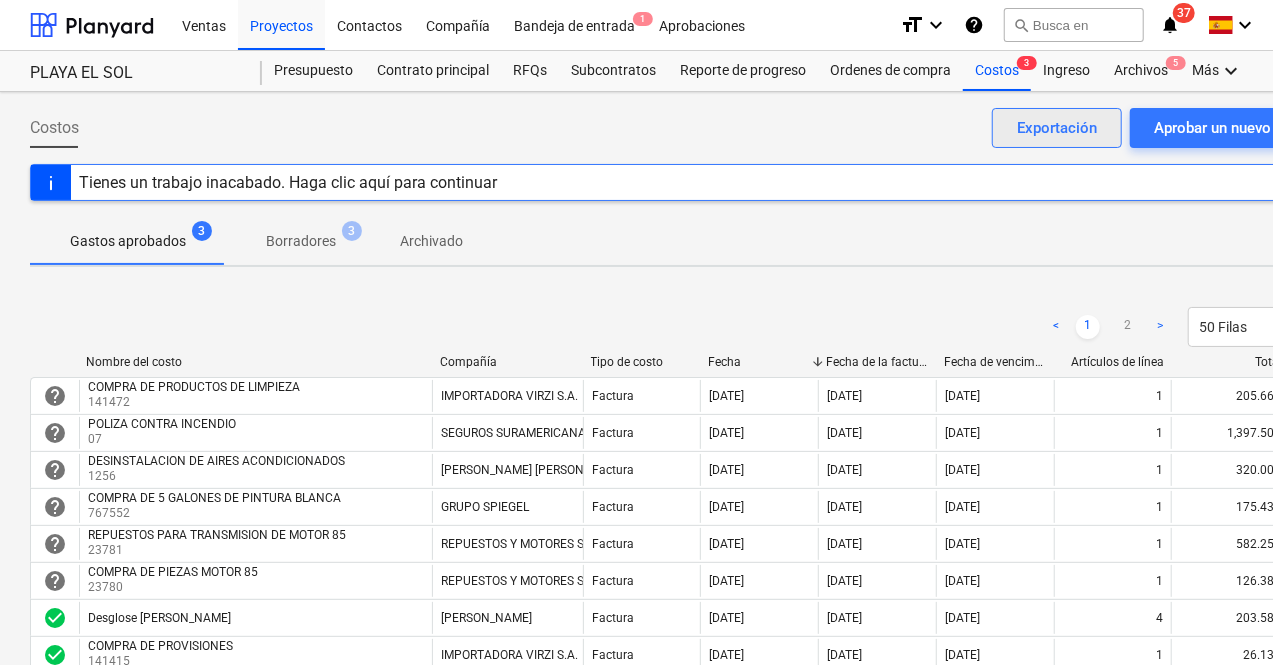 click on "Exportación" at bounding box center [1057, 128] 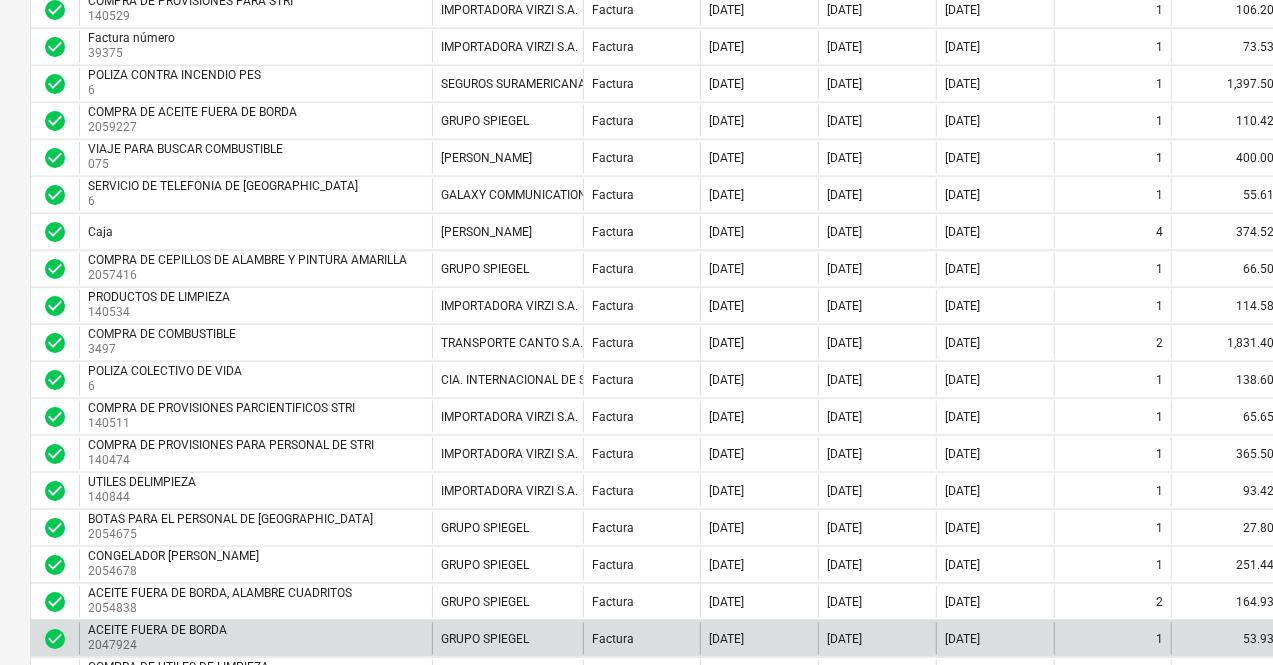 scroll, scrollTop: 1200, scrollLeft: 0, axis: vertical 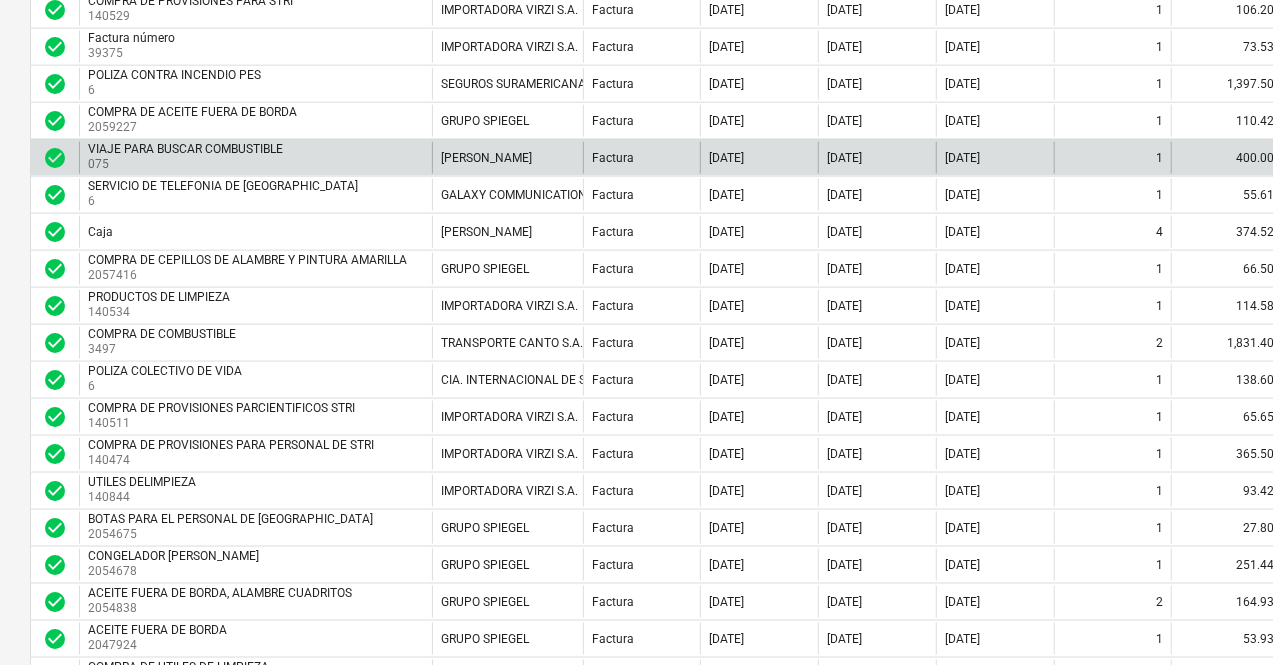 click on "VIAJE PARA BUSCAR COMBUSTIBLE  075" at bounding box center [255, 158] 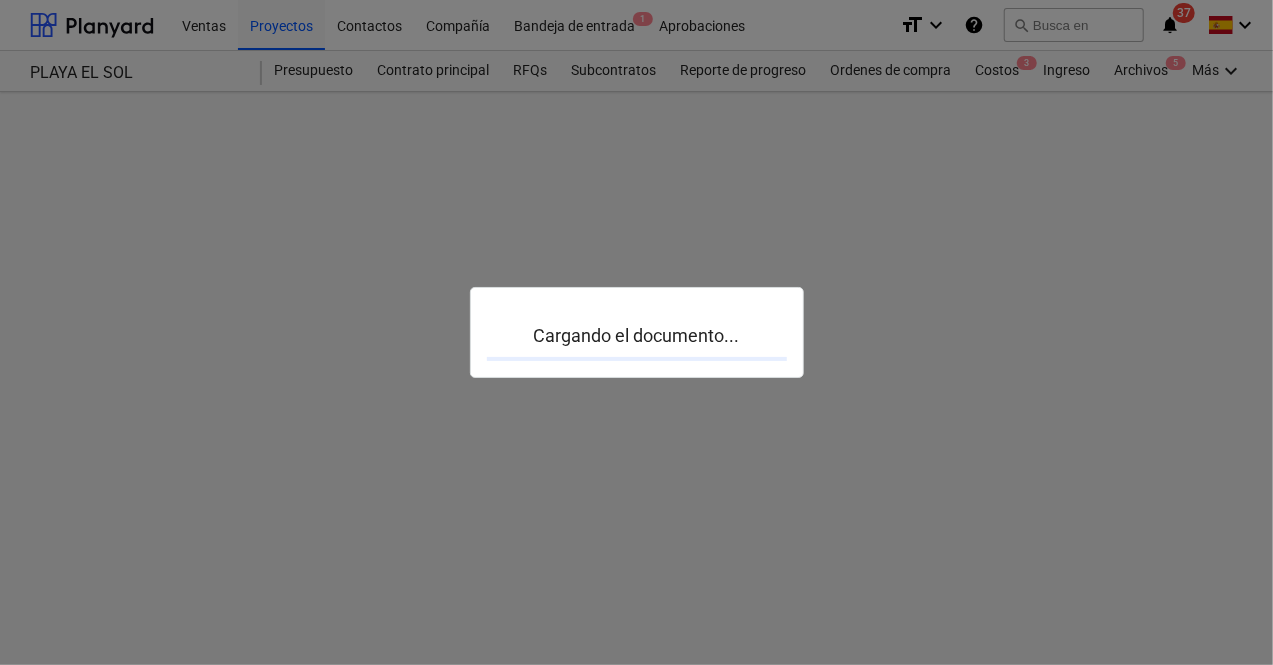 scroll, scrollTop: 0, scrollLeft: 0, axis: both 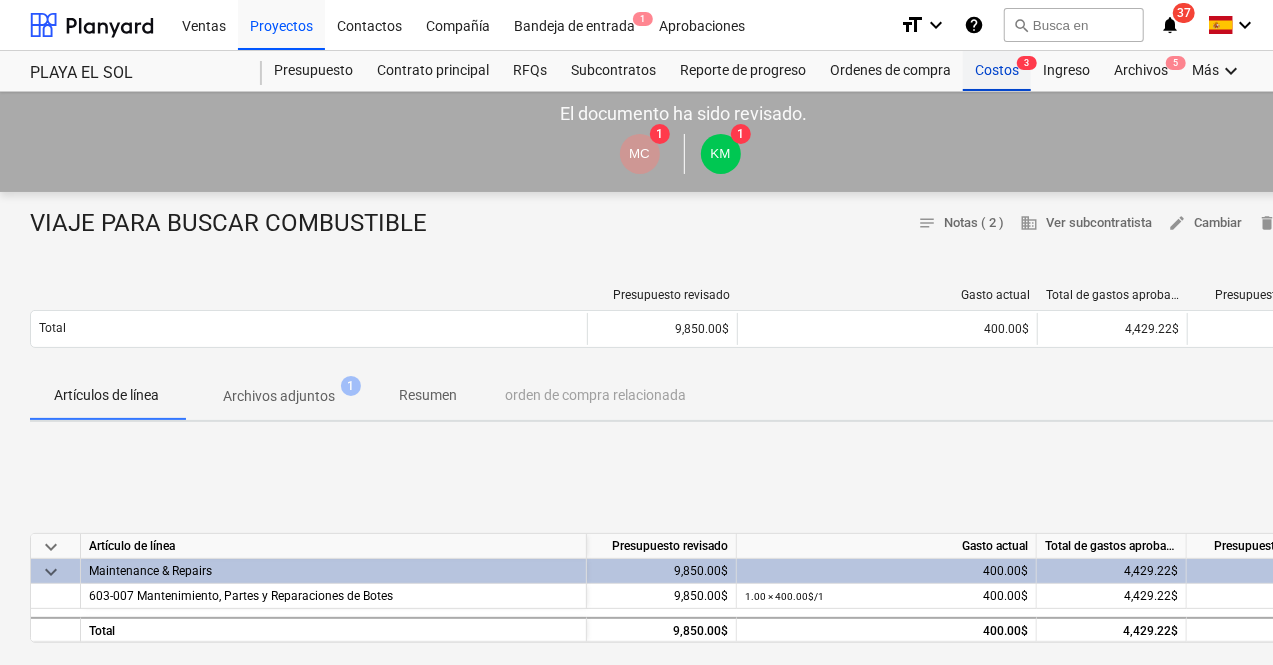 click on "Costos 3" at bounding box center [997, 71] 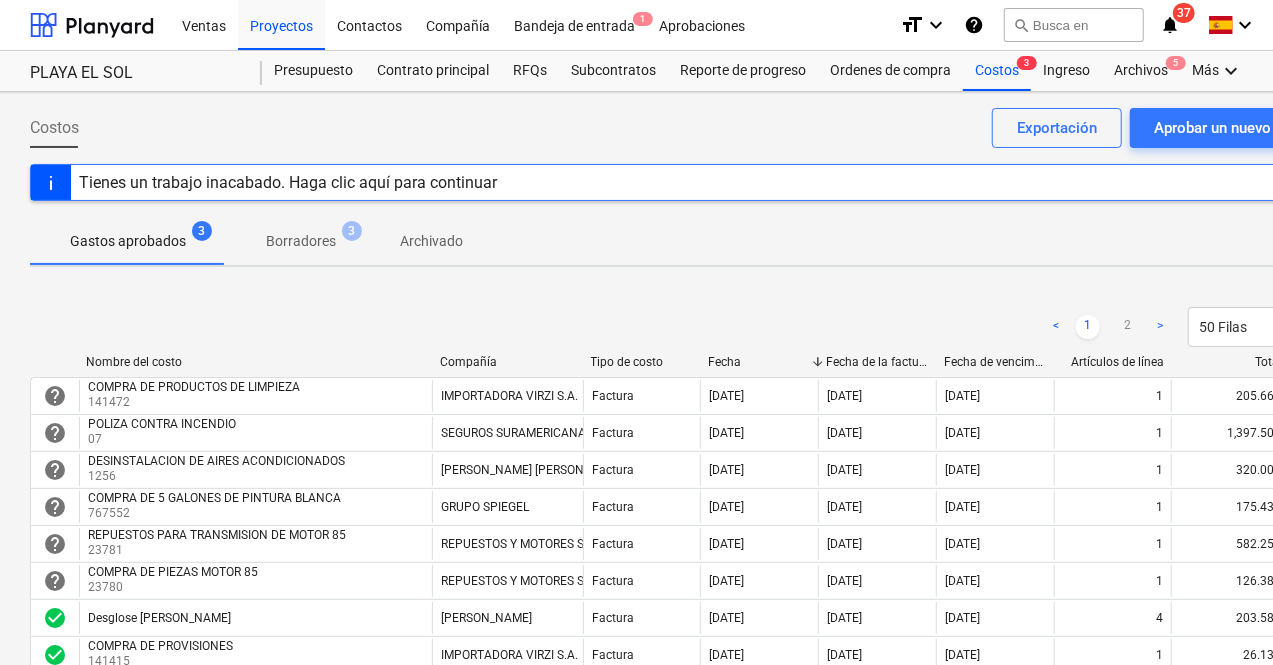 click on "Tienes un trabajo inacabado. Haga clic aquí para continuar" at bounding box center (288, 182) 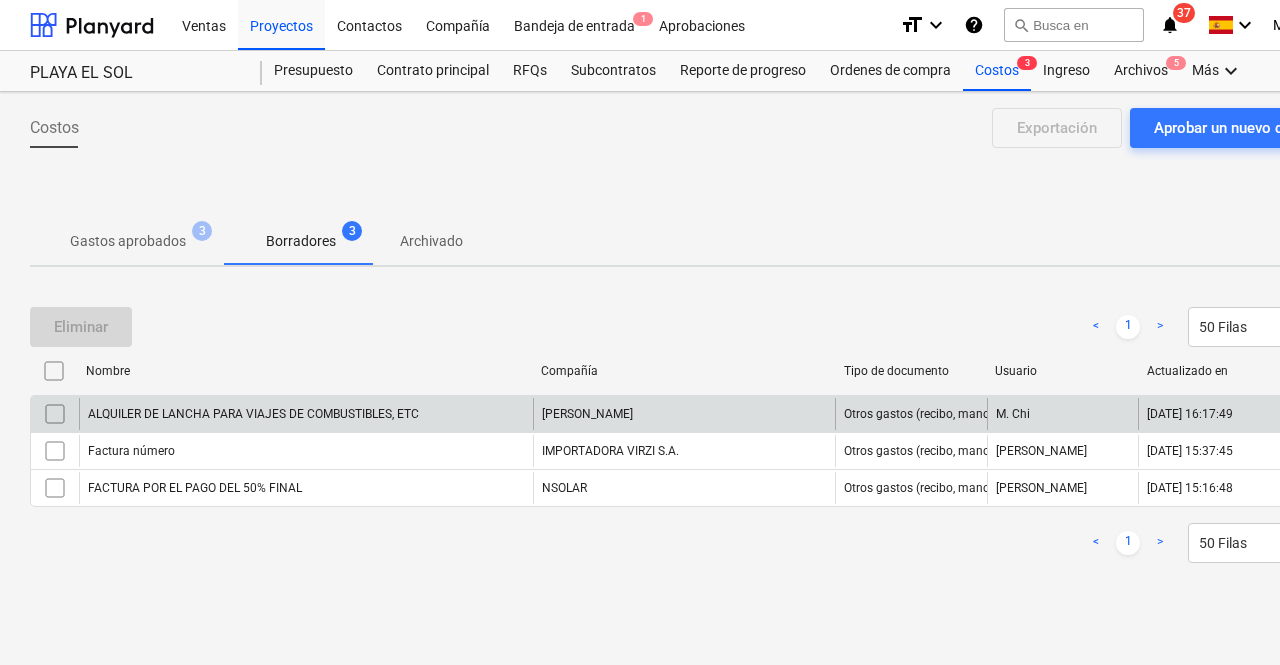 click on "ALQUILER DE LANCHA PARA VIAJES DE COMBUSTIBLES, ETC" at bounding box center [306, 414] 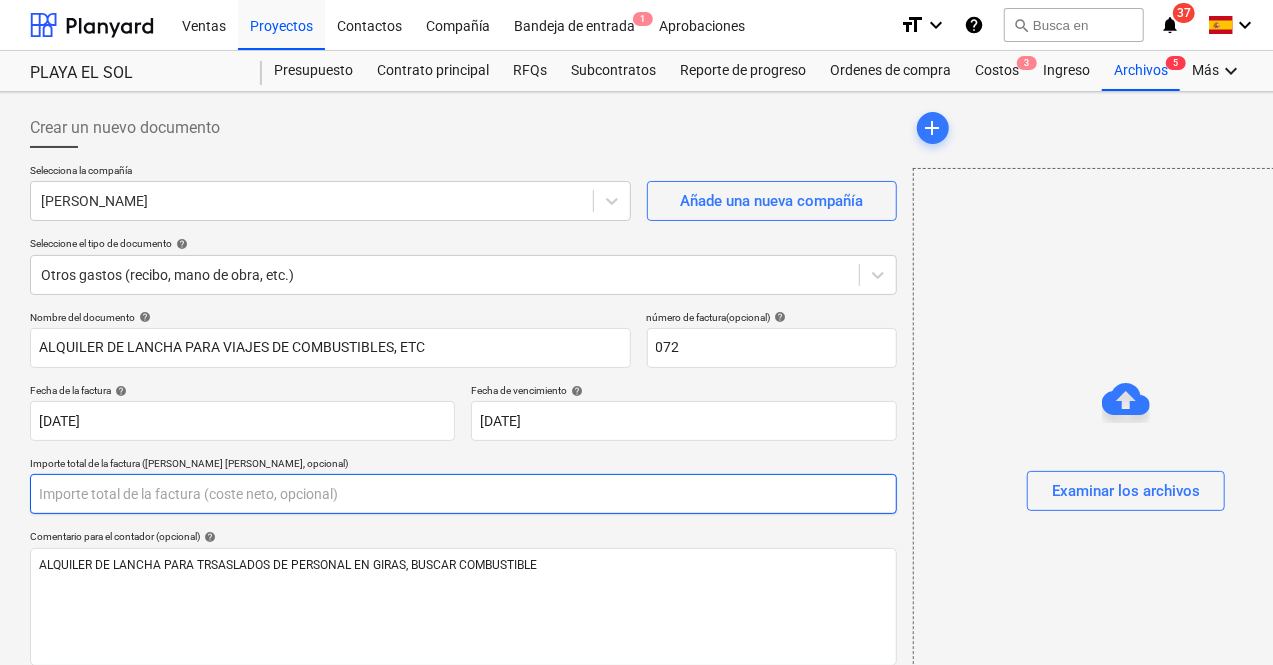 drag, startPoint x: 111, startPoint y: 505, endPoint x: 0, endPoint y: 495, distance: 111.44954 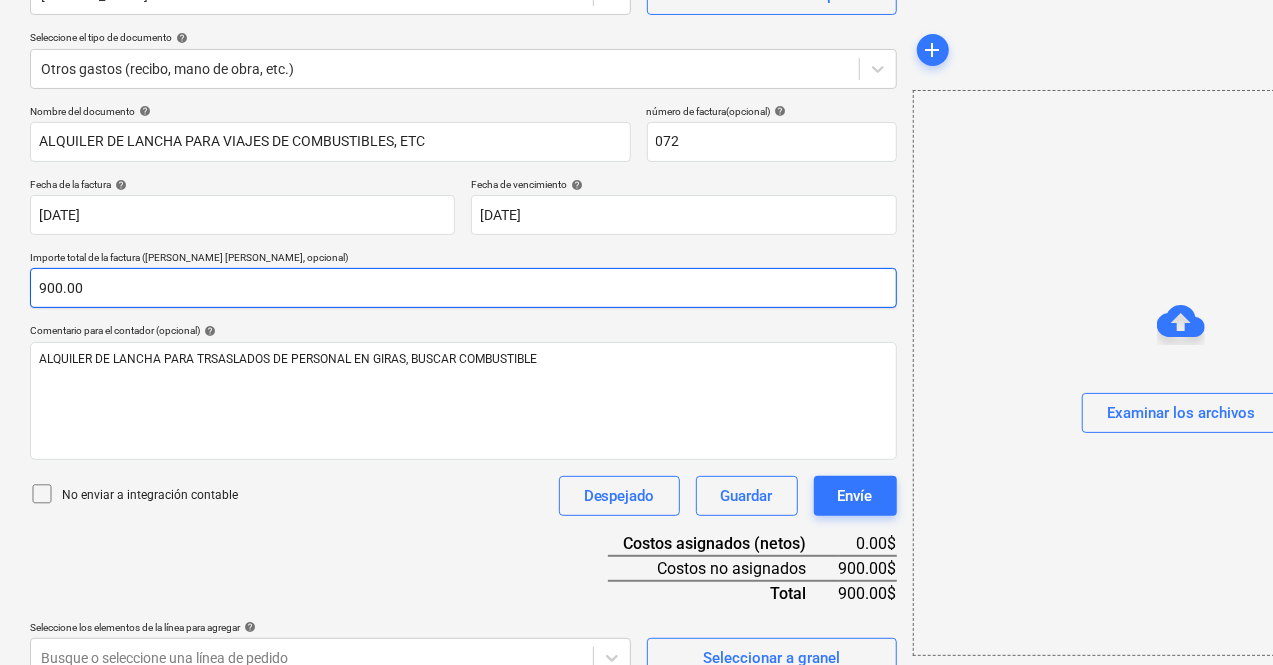 scroll, scrollTop: 234, scrollLeft: 0, axis: vertical 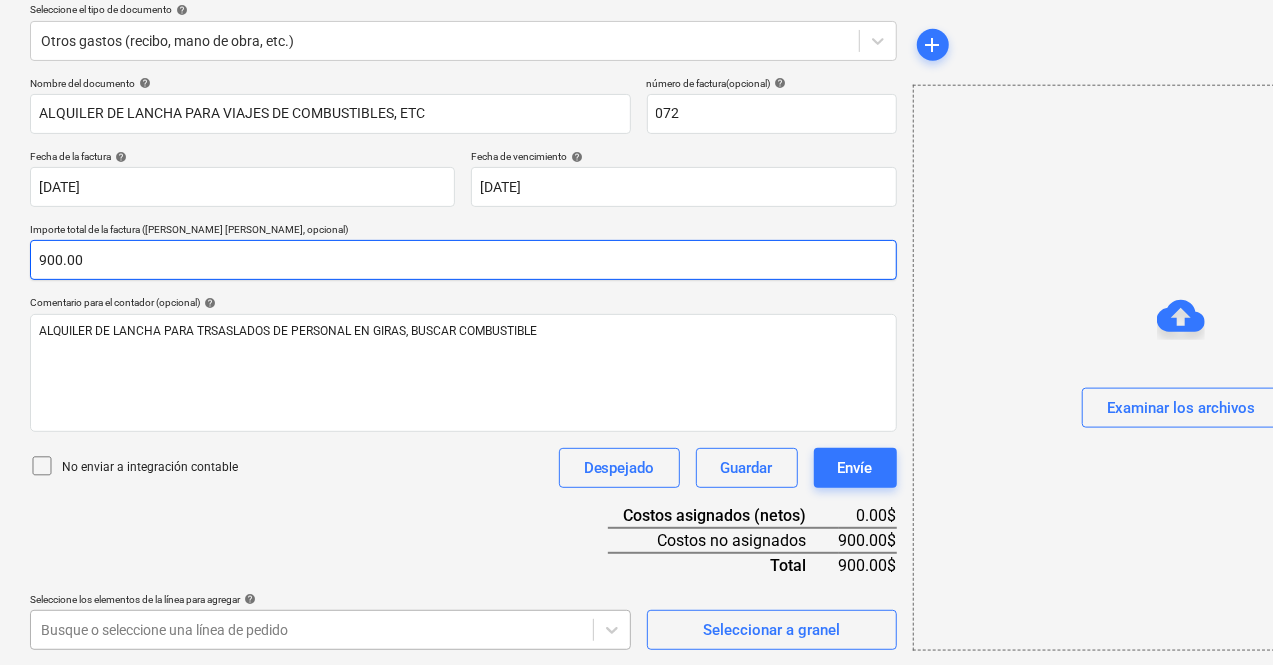 type on "900.00" 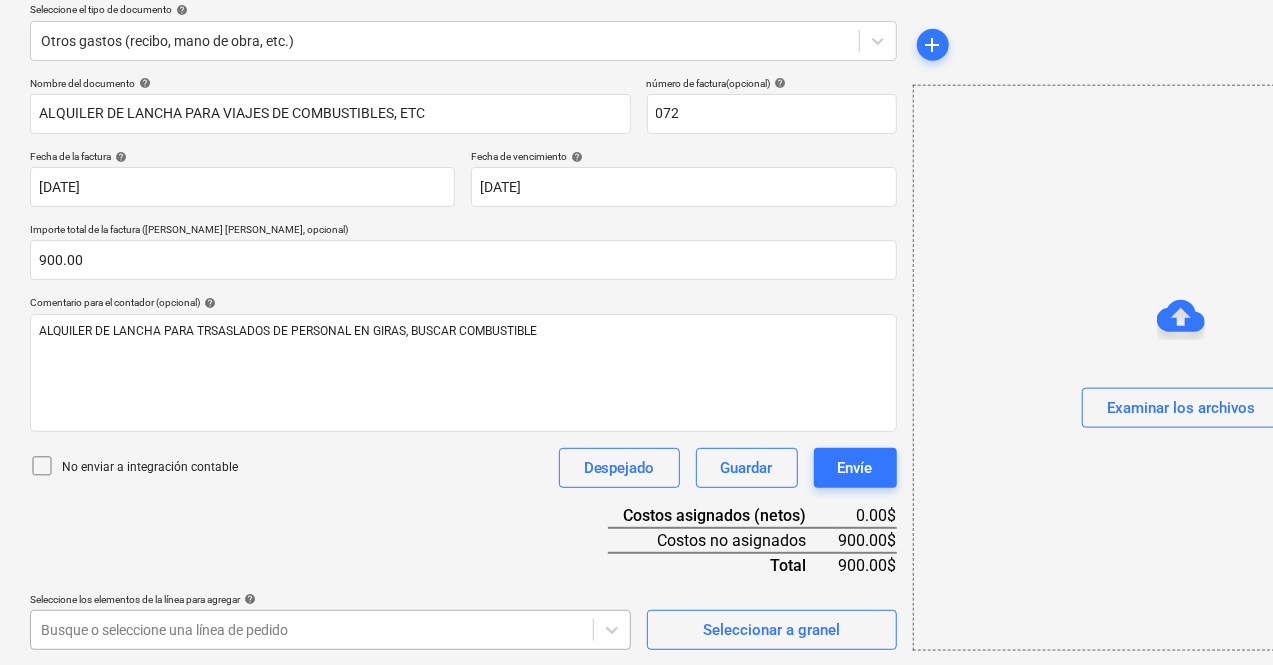 scroll, scrollTop: 530, scrollLeft: 0, axis: vertical 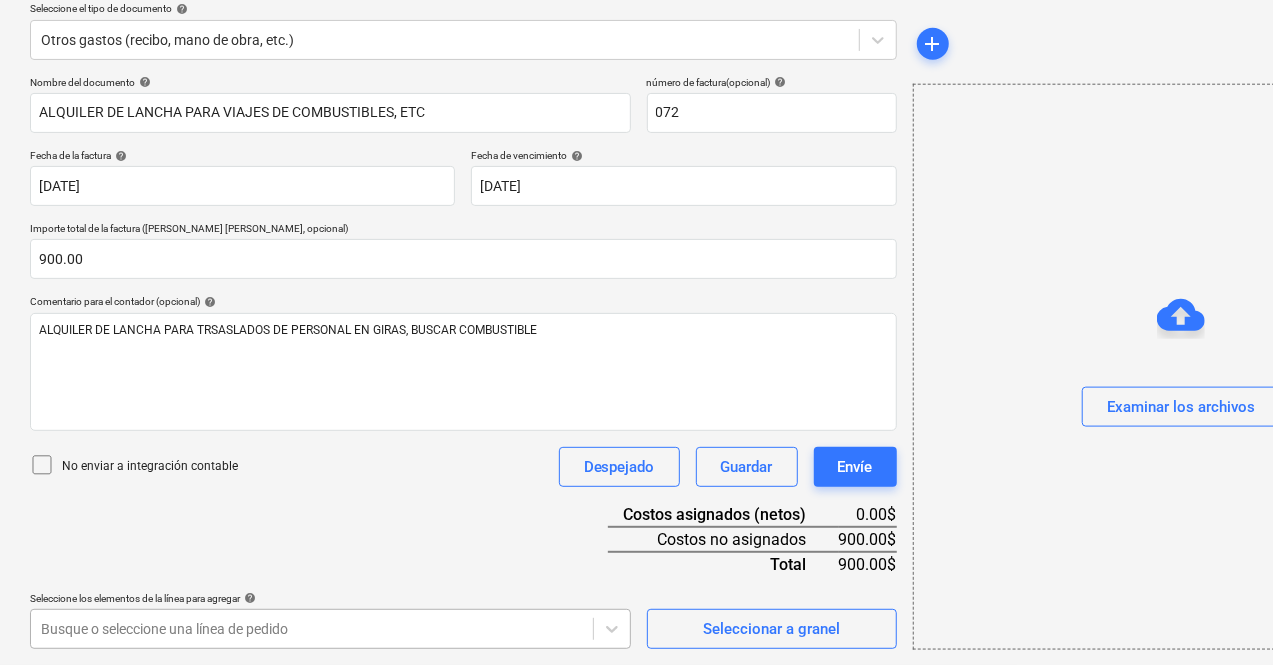click on "Ventas Proyectos Contactos Compañía Bandeja de entrada 1 Aprobaciones format_size keyboard_arrow_down help search Busca en notifications 37 keyboard_arrow_down M. Chi keyboard_arrow_down PLAYA EL SOL  PLAYA EL SOL  Presupuesto Contrato principal RFQs Subcontratos Reporte de progreso Ordenes de compra Costos 3 Ingreso Archivos 5 Más keyboard_arrow_down Crear un nuevo documento Selecciona la compañía [PERSON_NAME]   Añade una nueva compañía Seleccione el tipo de documento help Otros gastos (recibo, mano de obra, etc.) Nombre del documento help ALQUILER DE LANCHA PARA VIAJES DE COMBUSTIBLES, ETC número de factura  (opcional) help 072 Fecha de la factura help [DATE] [DATE] Press the down arrow key to interact with the calendar and
select a date. Press the question mark key to get the keyboard shortcuts for changing dates. Fecha de vencimiento help [DATE] [DATE] Importe total de la factura (coste neto, opcional) 900.00 Comentario para el contador (opcional) help ﻿ Despejado help" at bounding box center [636, 97] 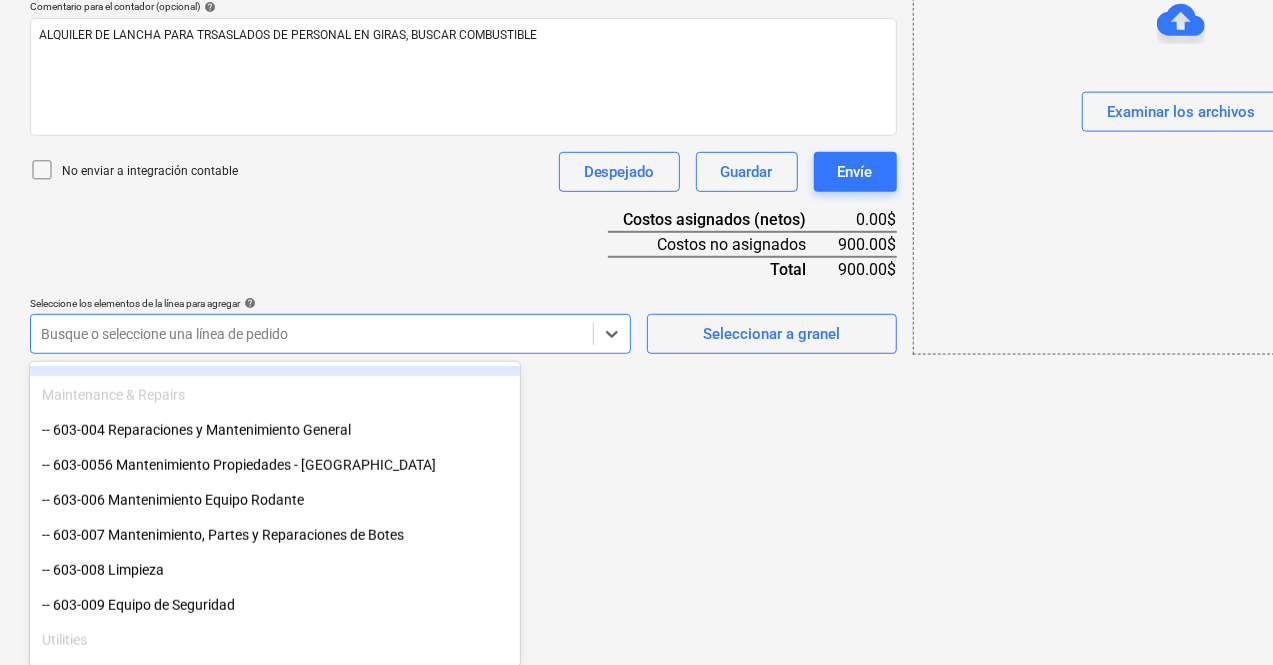 scroll, scrollTop: 1000, scrollLeft: 0, axis: vertical 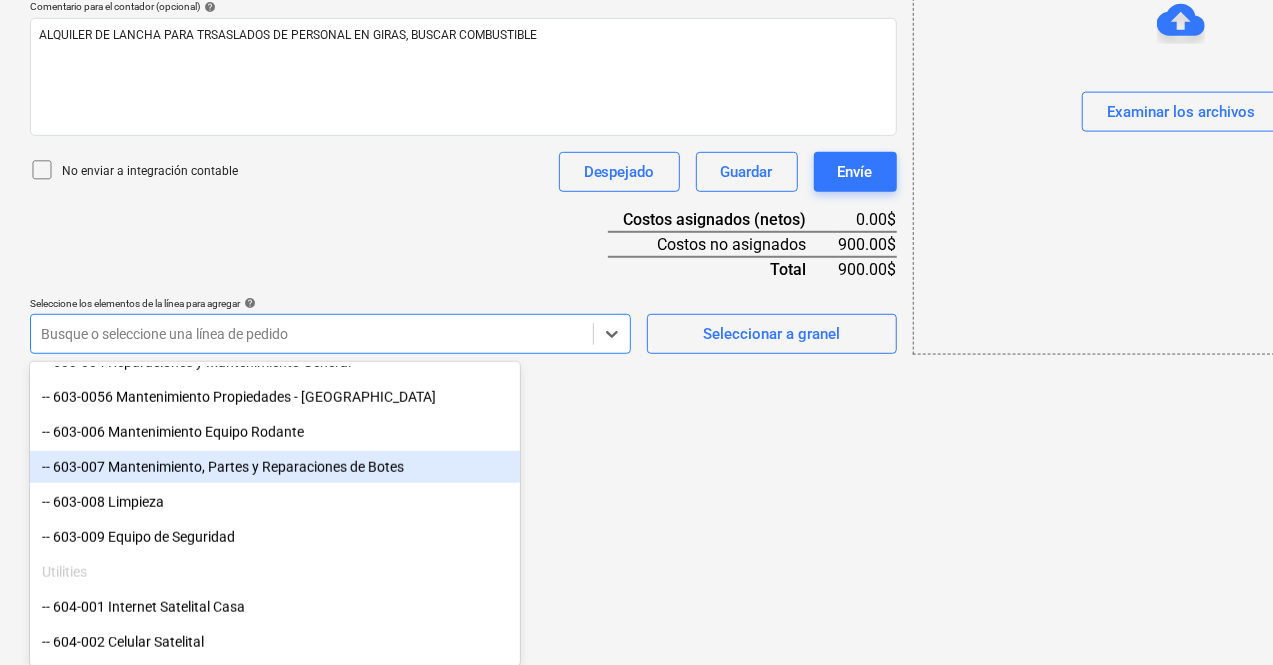 click on "--  603-007 Mantenimiento, Partes y Reparaciones de Botes" at bounding box center [275, 467] 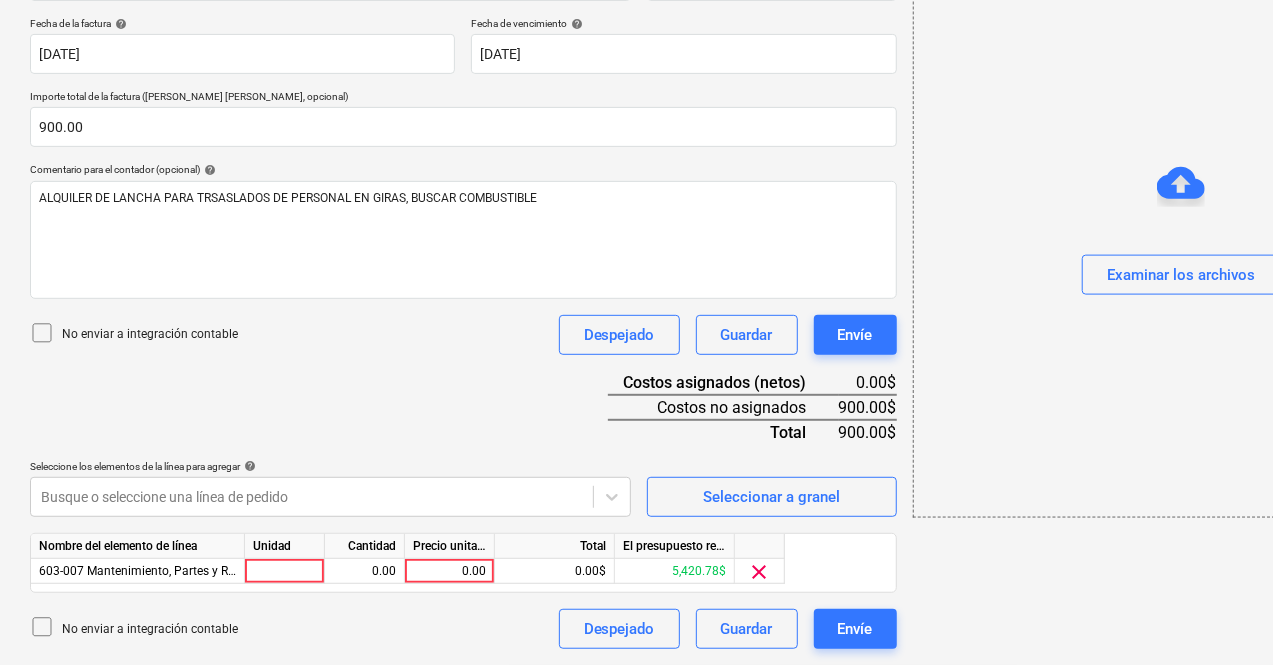 scroll, scrollTop: 366, scrollLeft: 0, axis: vertical 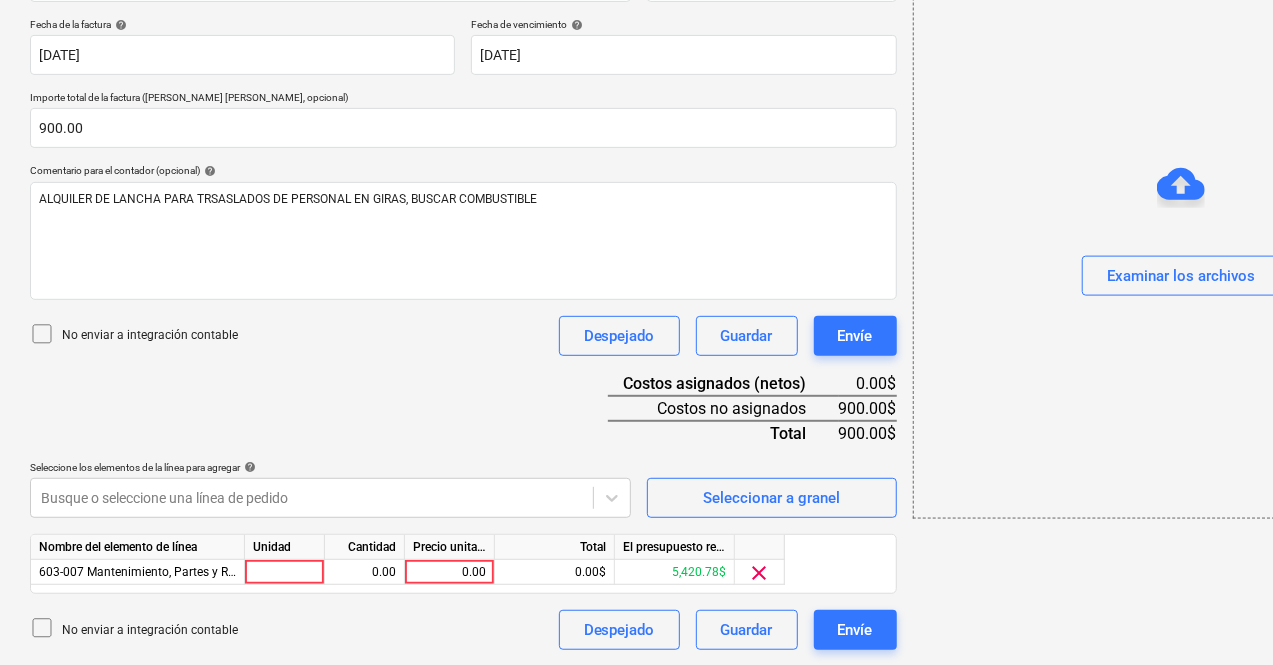 click on "Ventas Proyectos Contactos Compañía Bandeja de entrada 1 Aprobaciones format_size keyboard_arrow_down help search Busca en notifications 37 keyboard_arrow_down M. Chi keyboard_arrow_down PLAYA EL SOL  PLAYA EL SOL  Presupuesto Contrato principal RFQs Subcontratos Reporte de progreso Ordenes de compra Costos 3 Ingreso Archivos 5 Más keyboard_arrow_down Crear un nuevo documento Selecciona la compañía [PERSON_NAME]   Añade una nueva compañía Seleccione el tipo de documento help Otros gastos (recibo, mano de obra, etc.) Nombre del documento help ALQUILER DE LANCHA PARA VIAJES DE COMBUSTIBLES, ETC número de factura  (opcional) help 072 Fecha de la factura help [DATE] [DATE] Press the down arrow key to interact with the calendar and
select a date. Press the question mark key to get the keyboard shortcuts for changing dates. Fecha de vencimiento help [DATE] [DATE] Importe total de la factura (coste neto, opcional) 900.00 Comentario para el contador (opcional) help ﻿ Despejado" at bounding box center (636, -34) 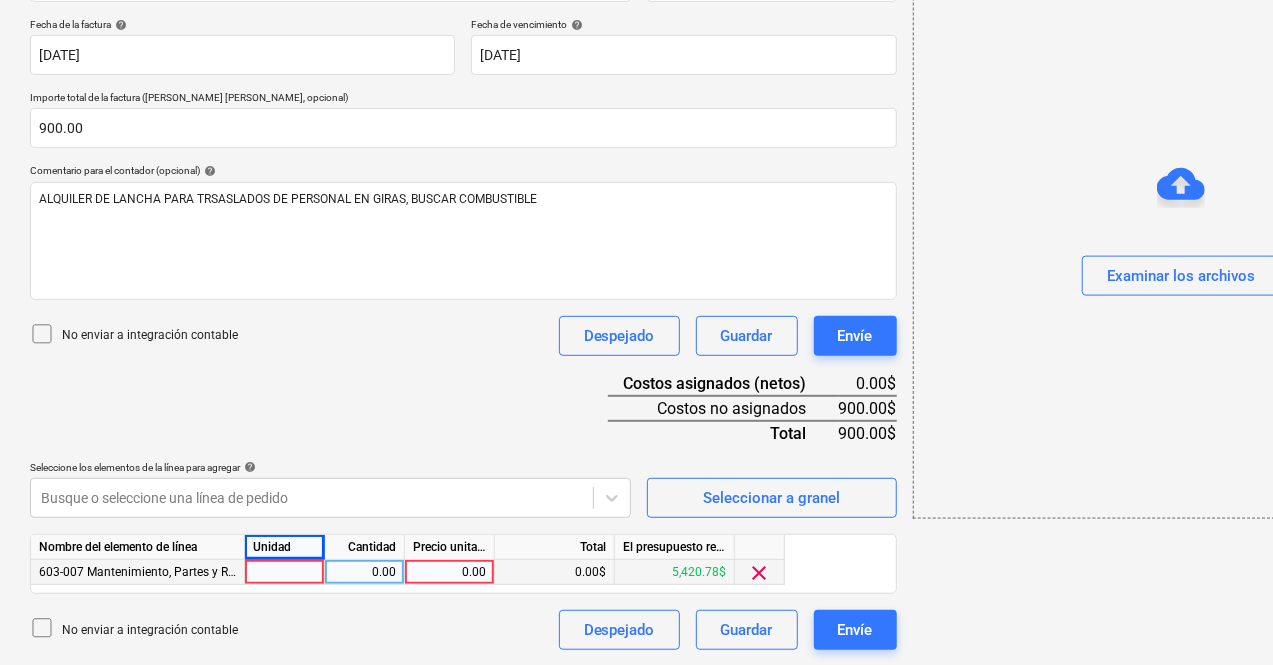 click at bounding box center (285, 572) 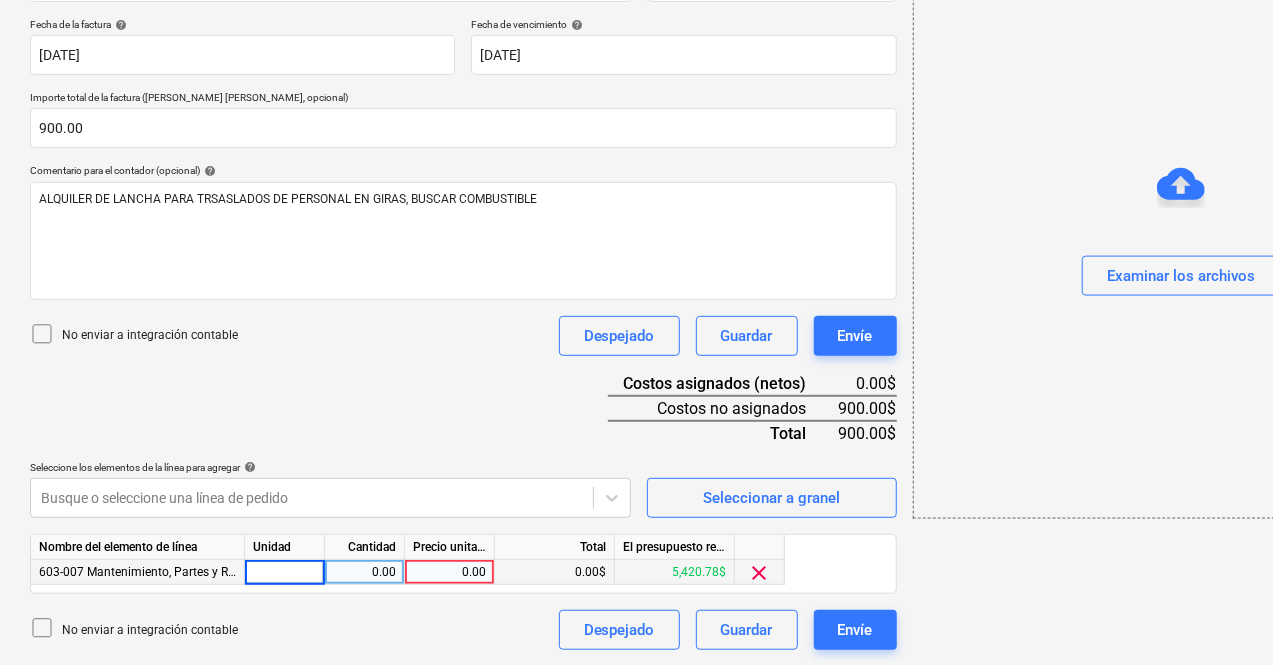 type on "1" 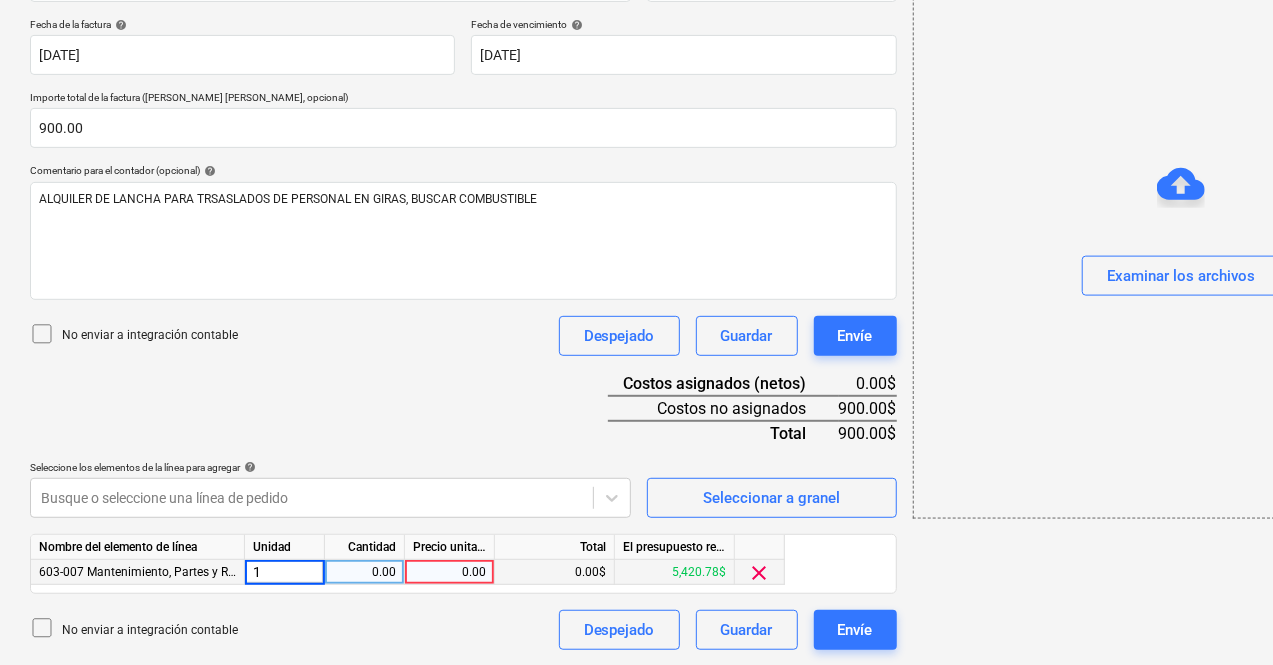 click on "0.00" at bounding box center (364, 572) 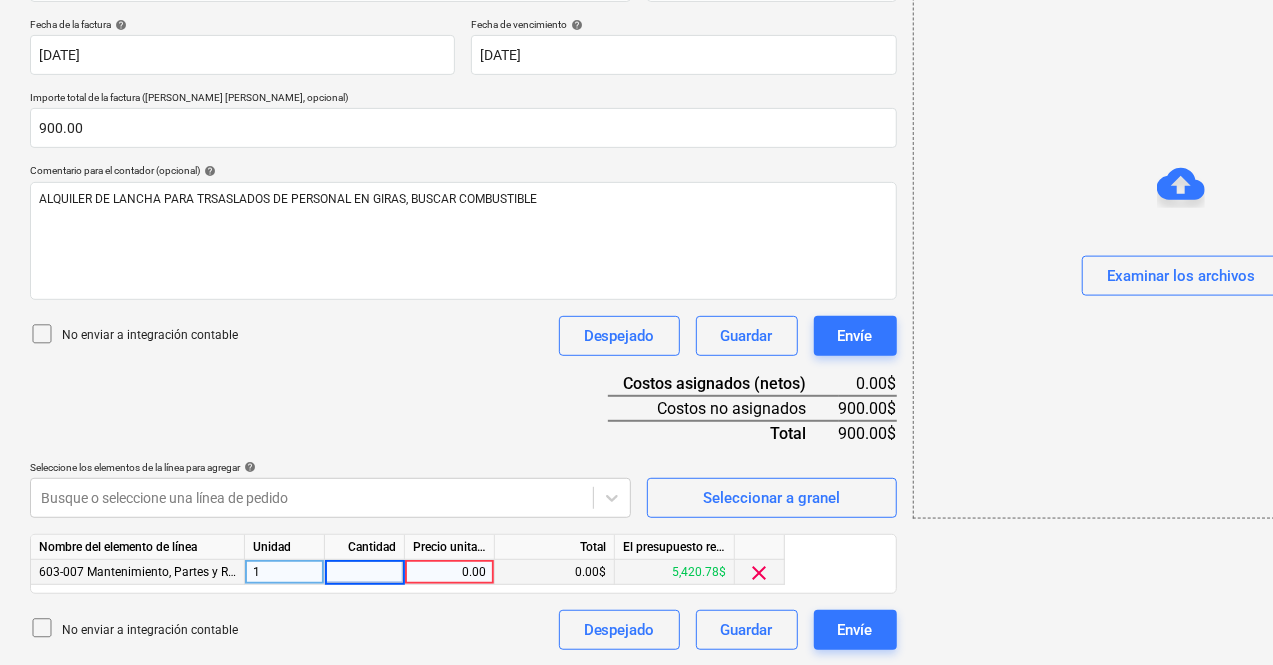 type on "1" 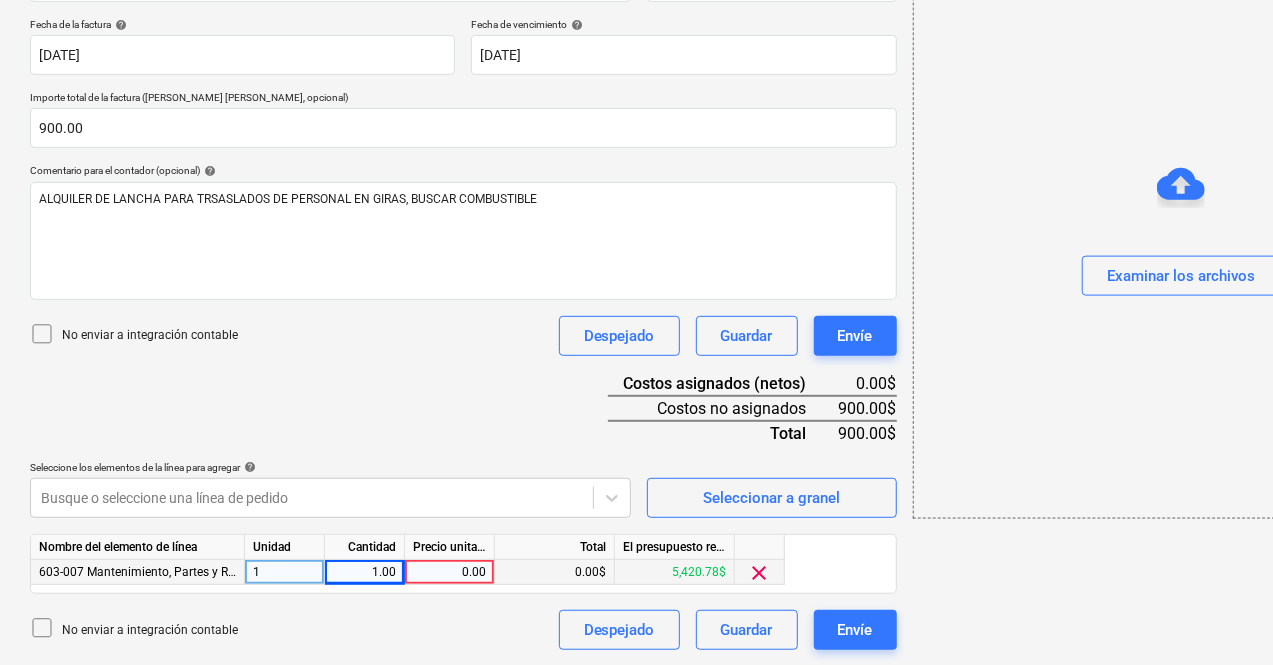 click on "0.00" at bounding box center (449, 572) 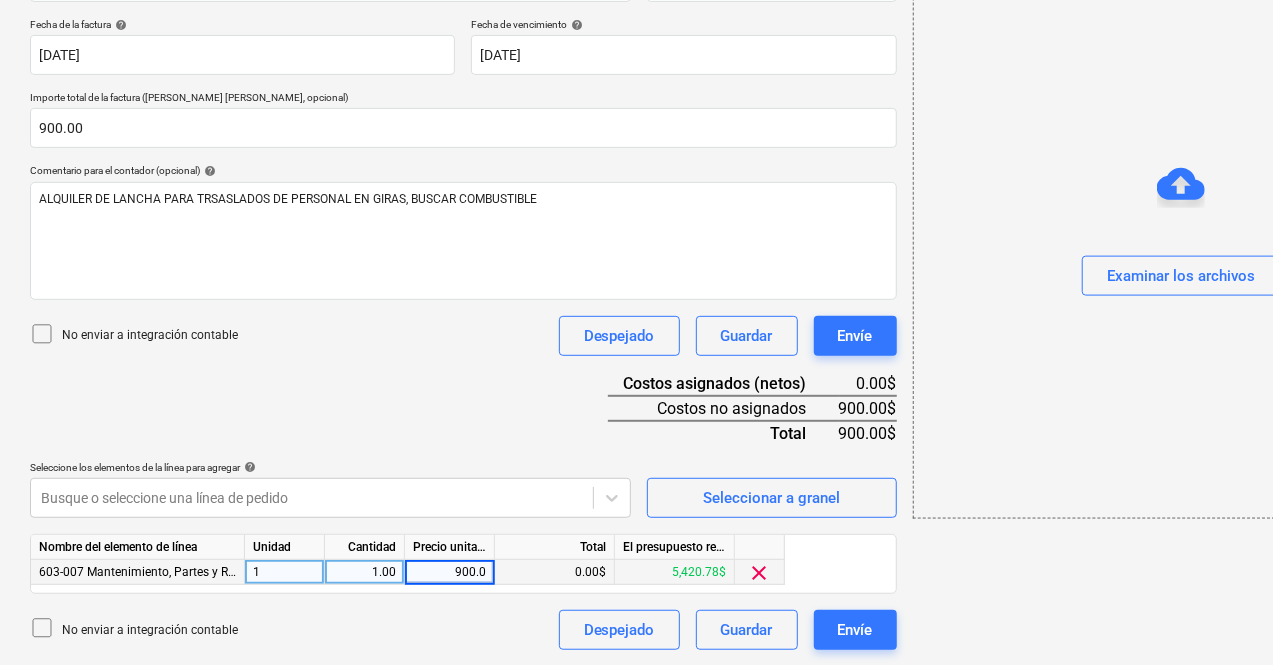 type on "900.00" 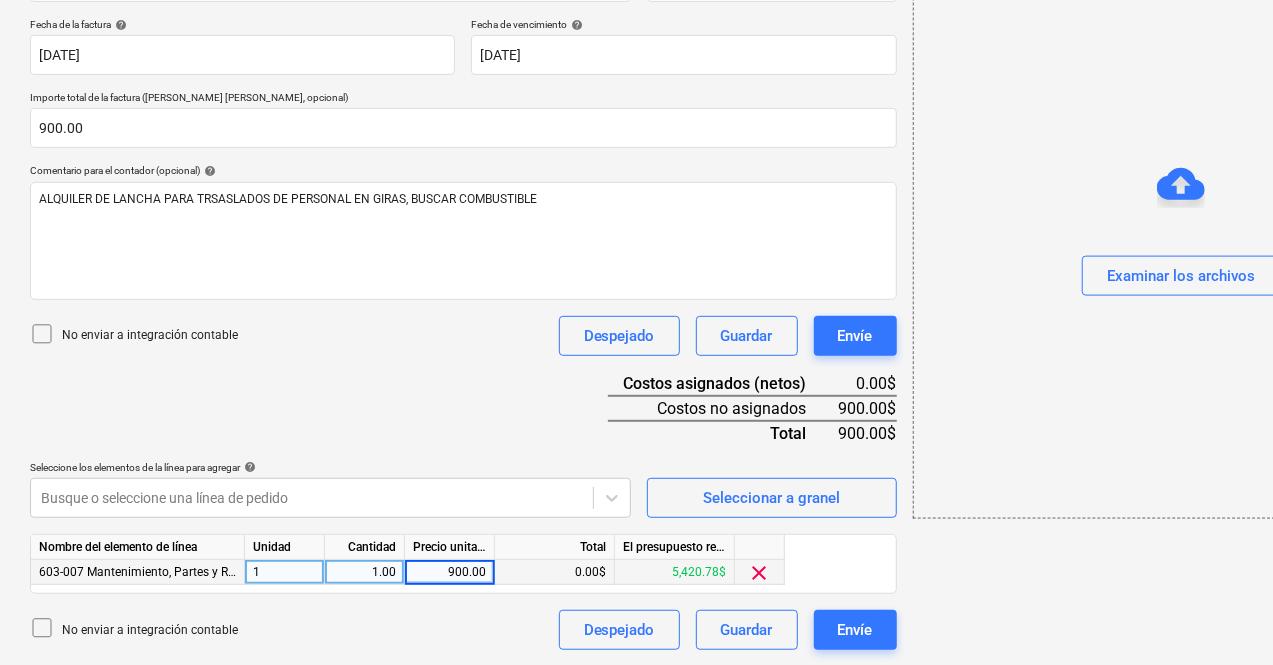 click on "add Examinar los archivos" at bounding box center [1125, 196] 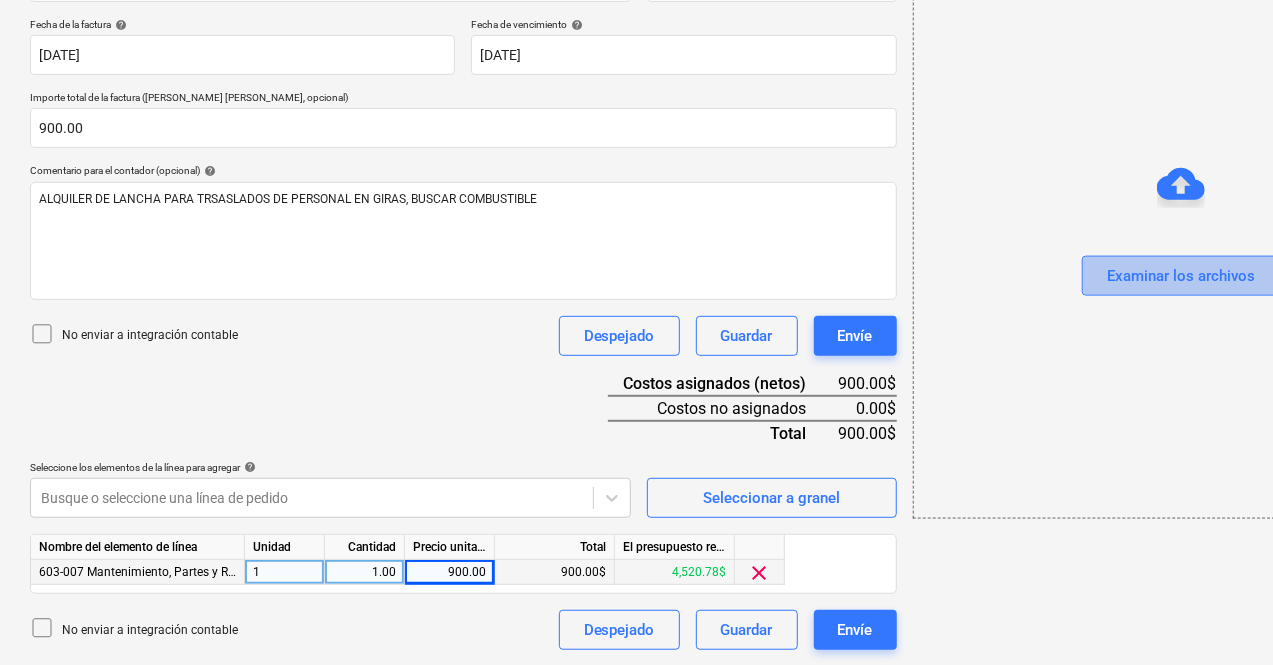 click on "Examinar los archivos" at bounding box center (1181, 276) 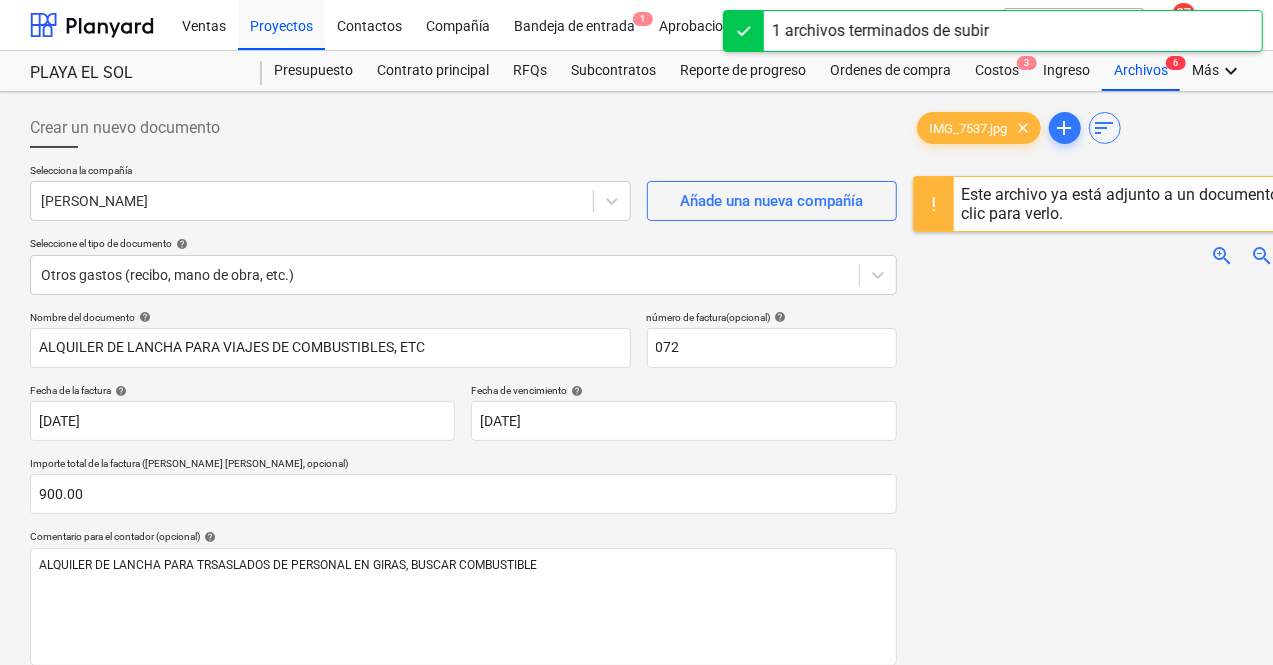 scroll, scrollTop: 0, scrollLeft: 0, axis: both 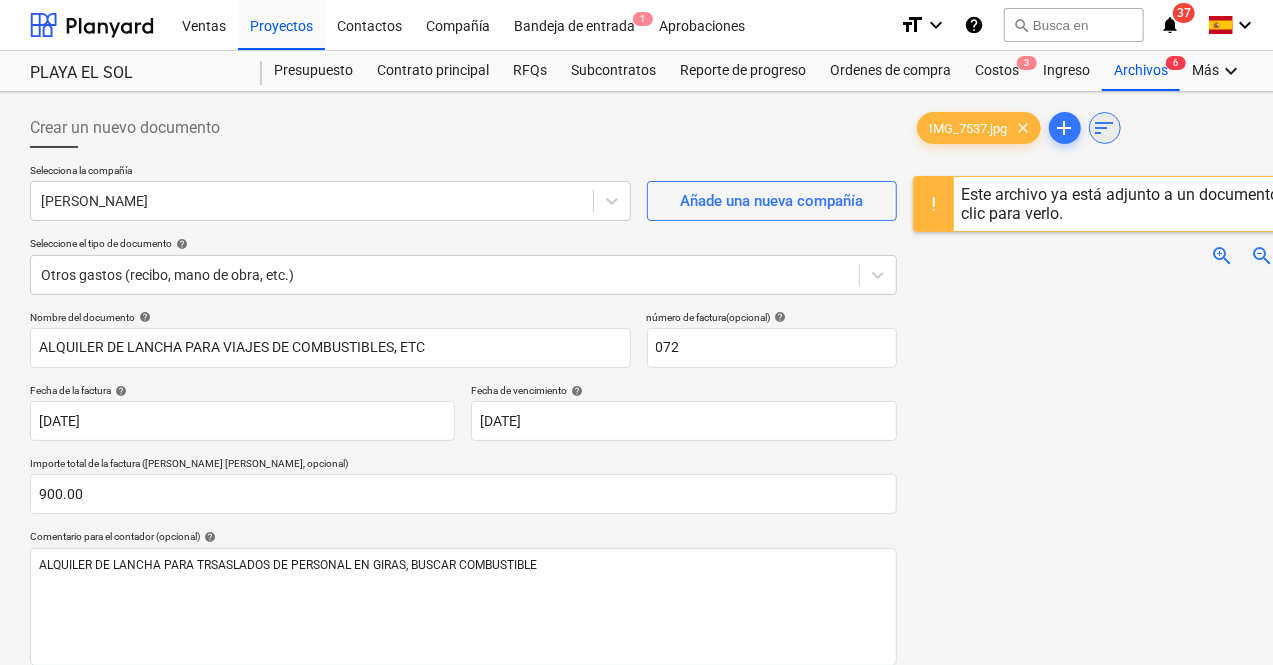 click on "sort" at bounding box center (1105, 128) 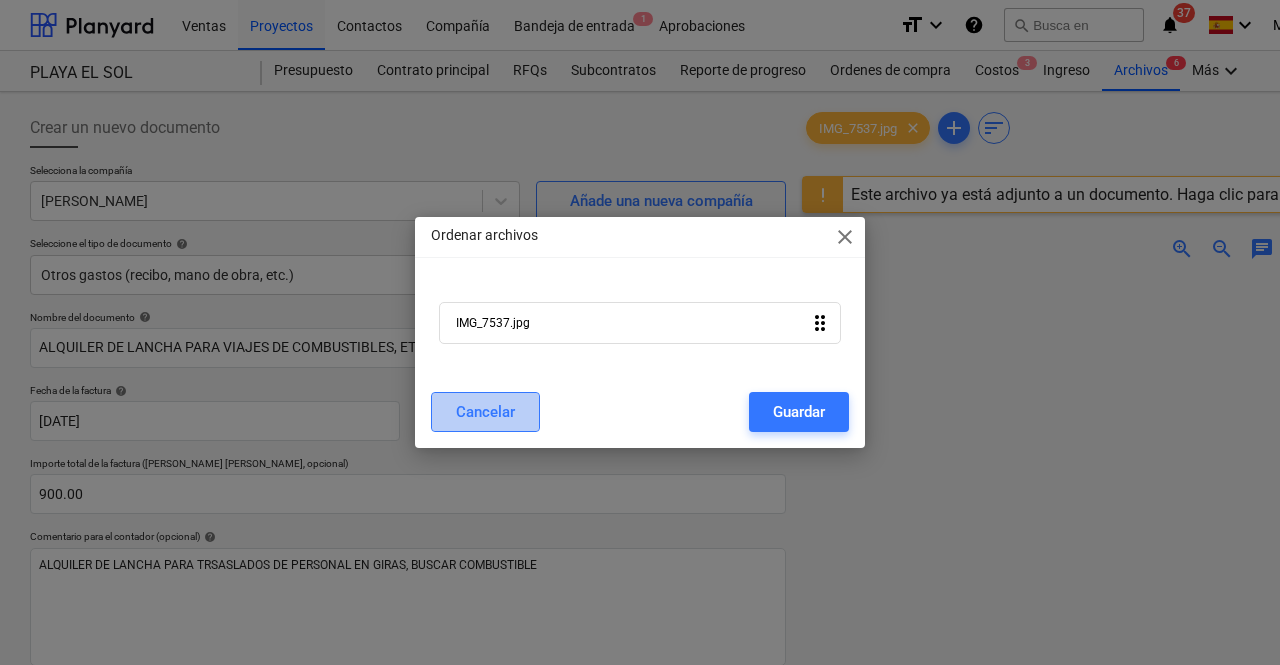 click on "Cancelar" at bounding box center [485, 412] 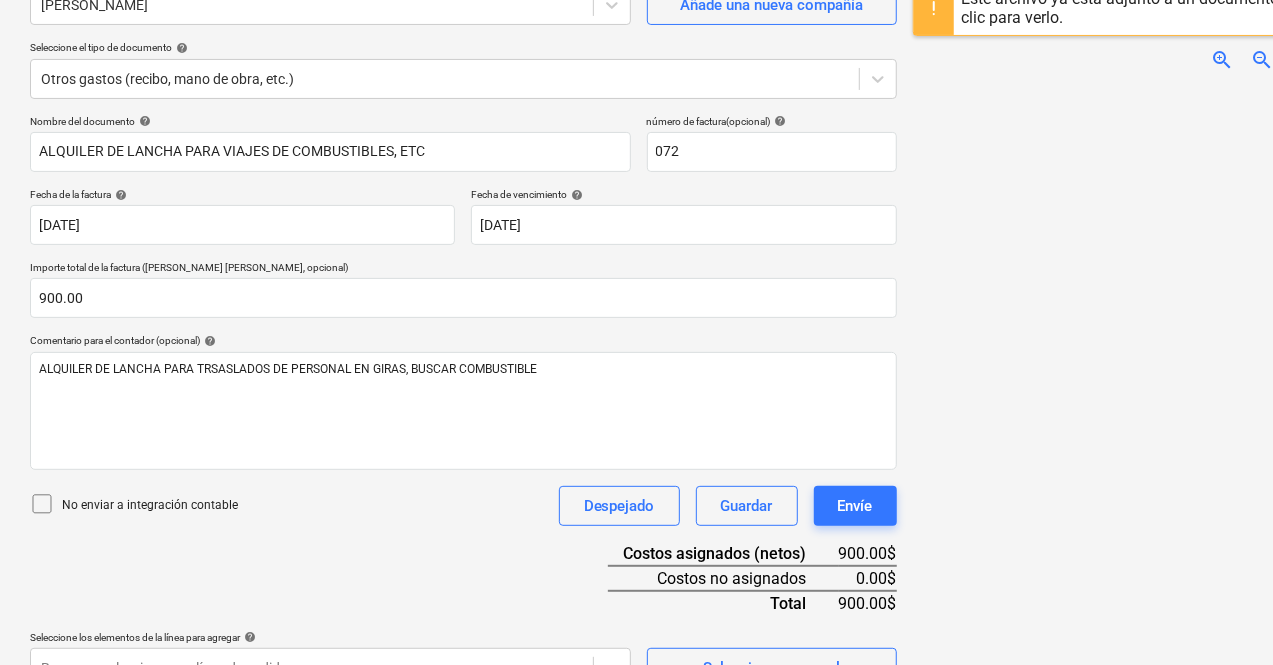 scroll, scrollTop: 0, scrollLeft: 0, axis: both 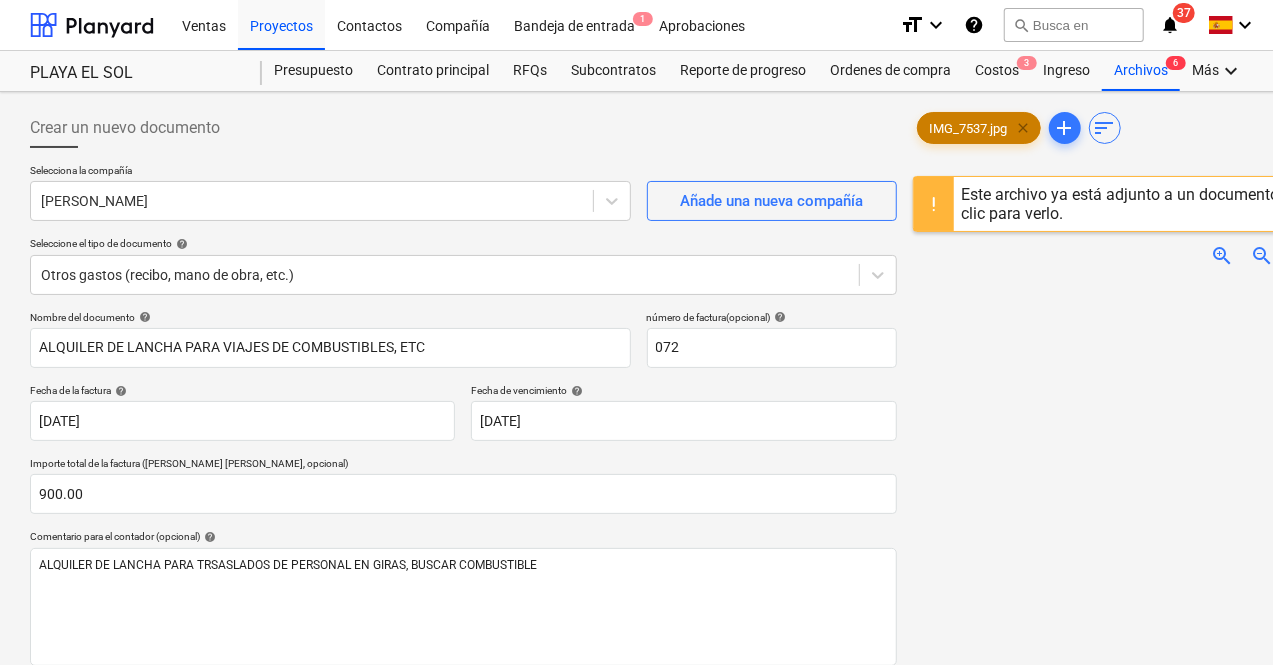 click on "clear" at bounding box center [1024, 128] 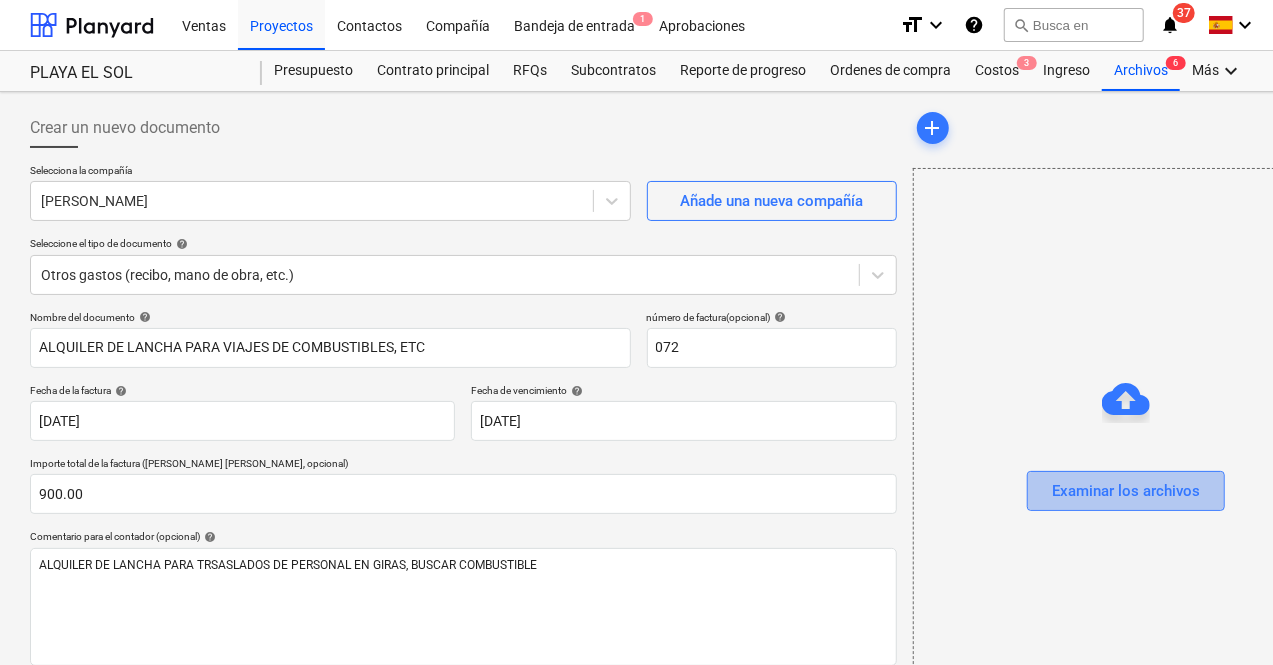 click on "Examinar los archivos" at bounding box center [1126, 491] 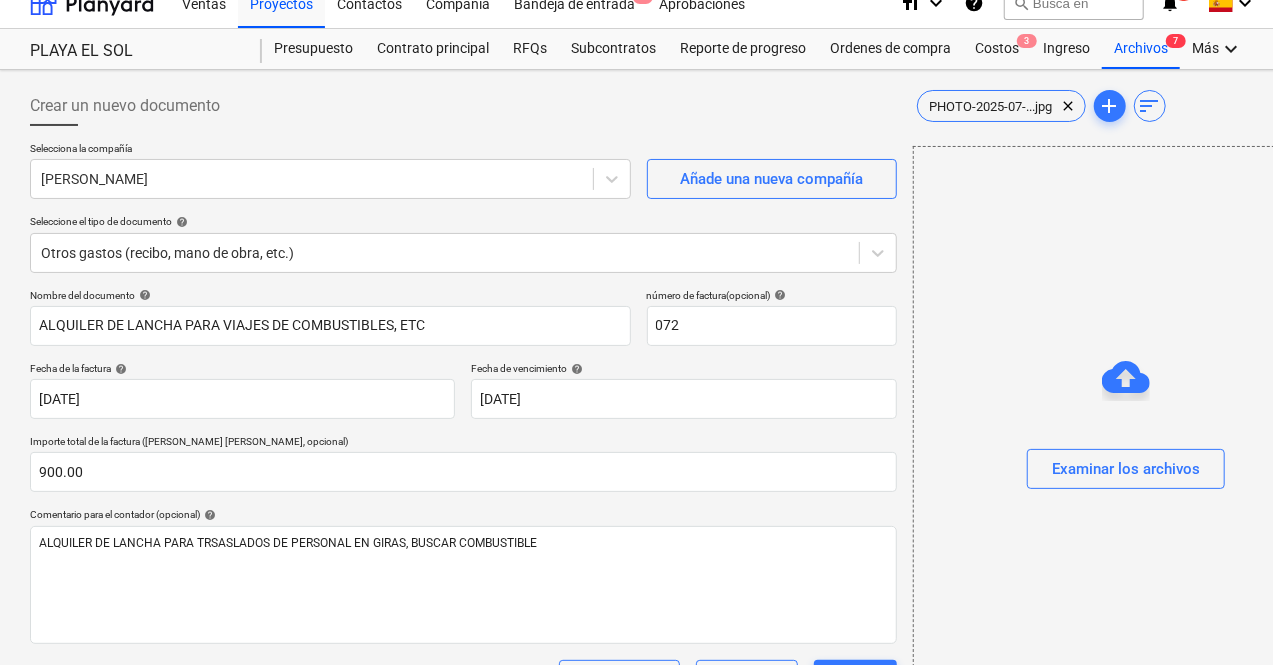 scroll, scrollTop: 0, scrollLeft: 0, axis: both 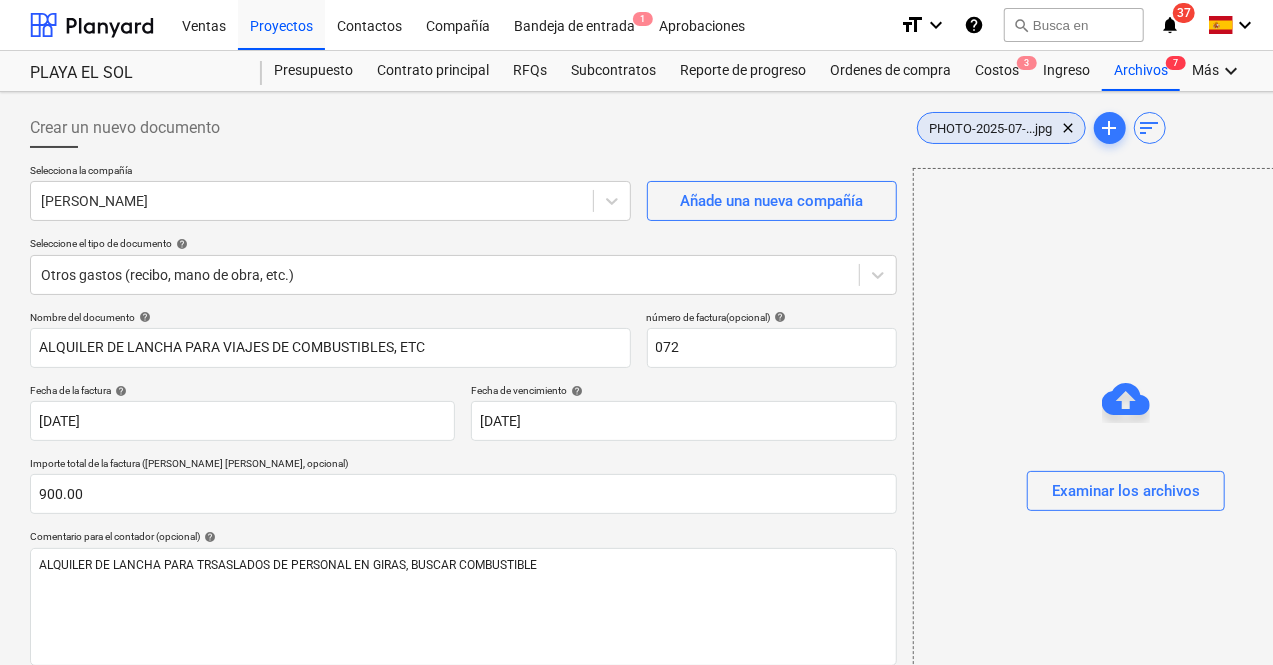 click on "PHOTO-2025-07-...jpg clear" at bounding box center (1001, 128) 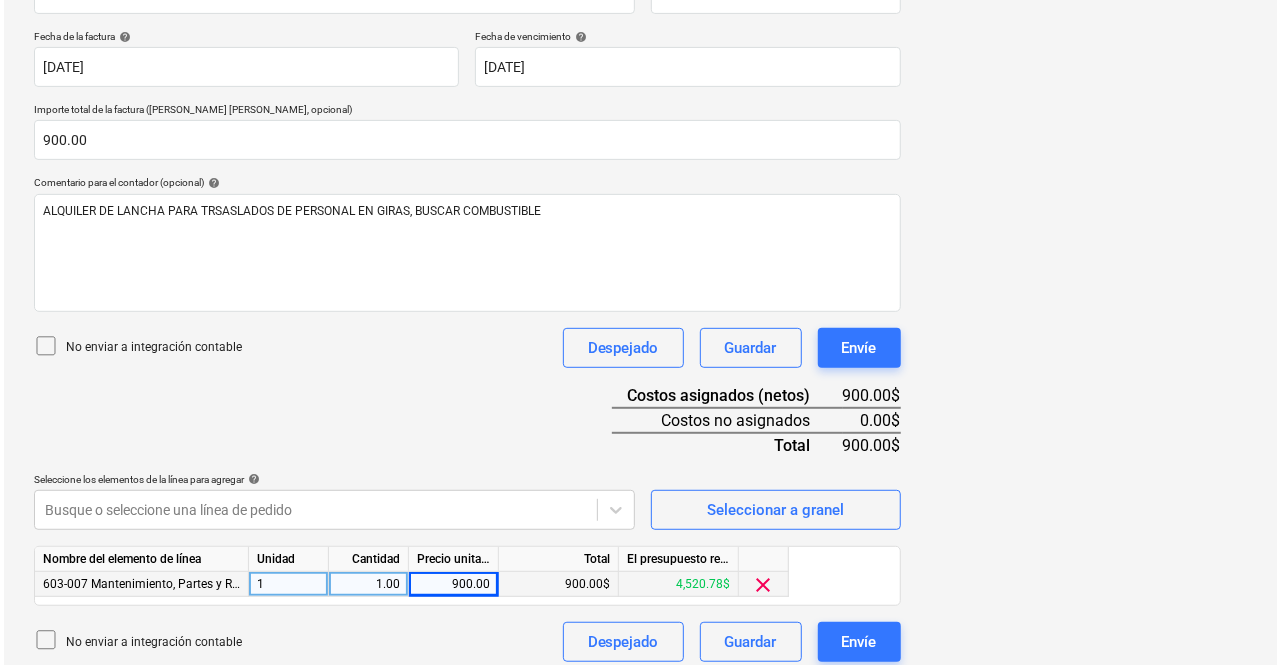 scroll, scrollTop: 366, scrollLeft: 0, axis: vertical 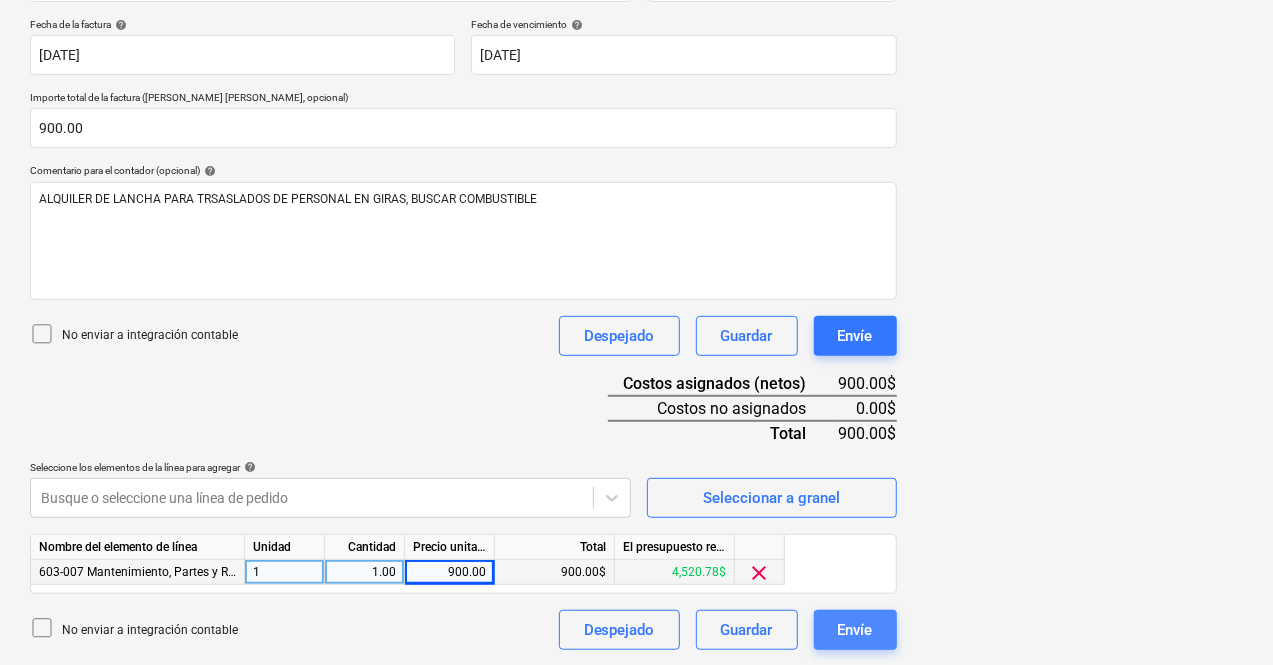 click on "Envíe" at bounding box center (855, 630) 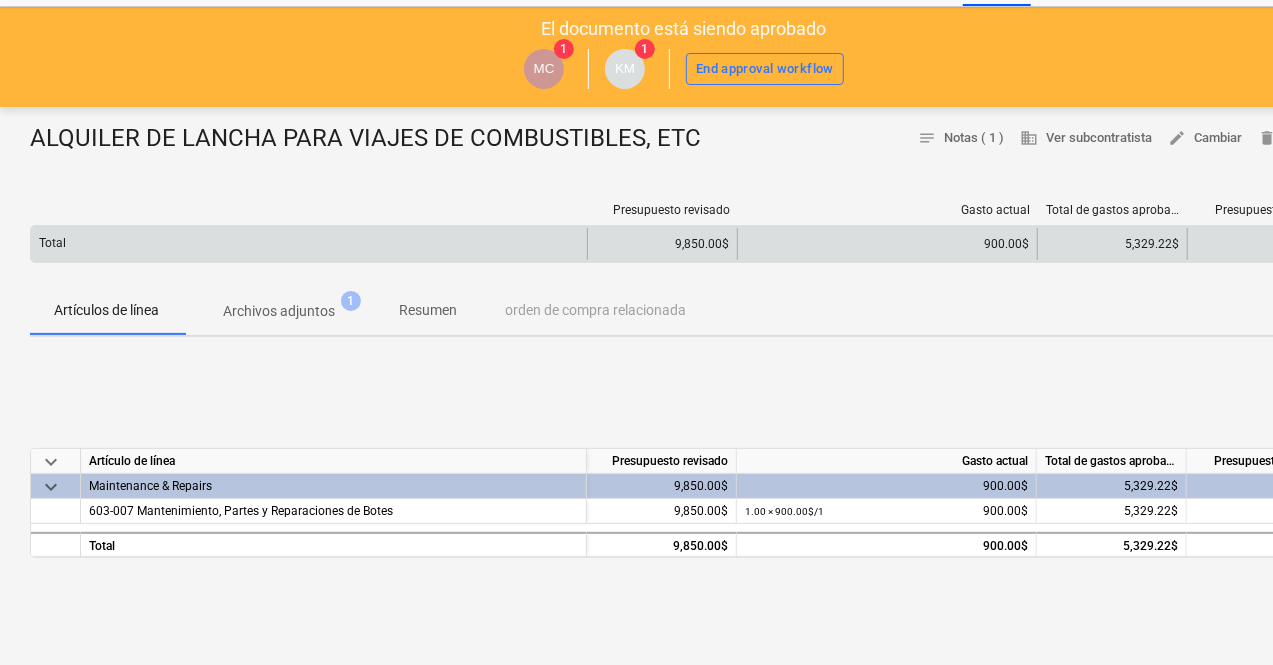 scroll, scrollTop: 0, scrollLeft: 0, axis: both 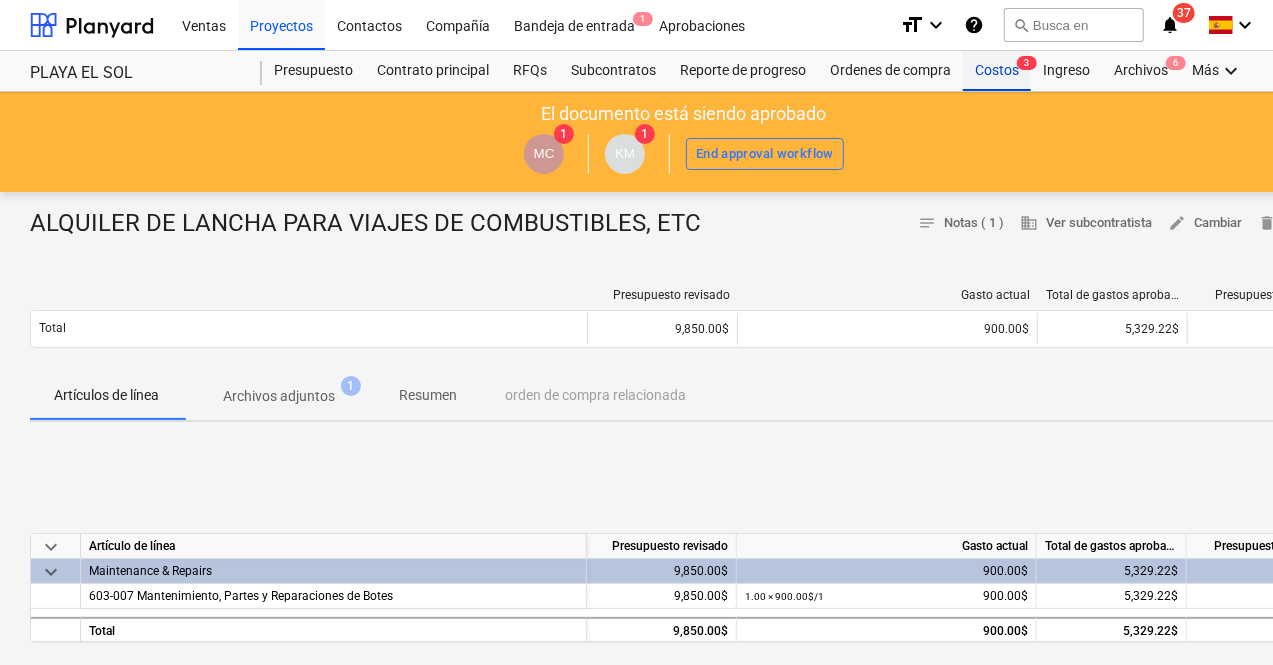 click on "Costos 3" at bounding box center (997, 71) 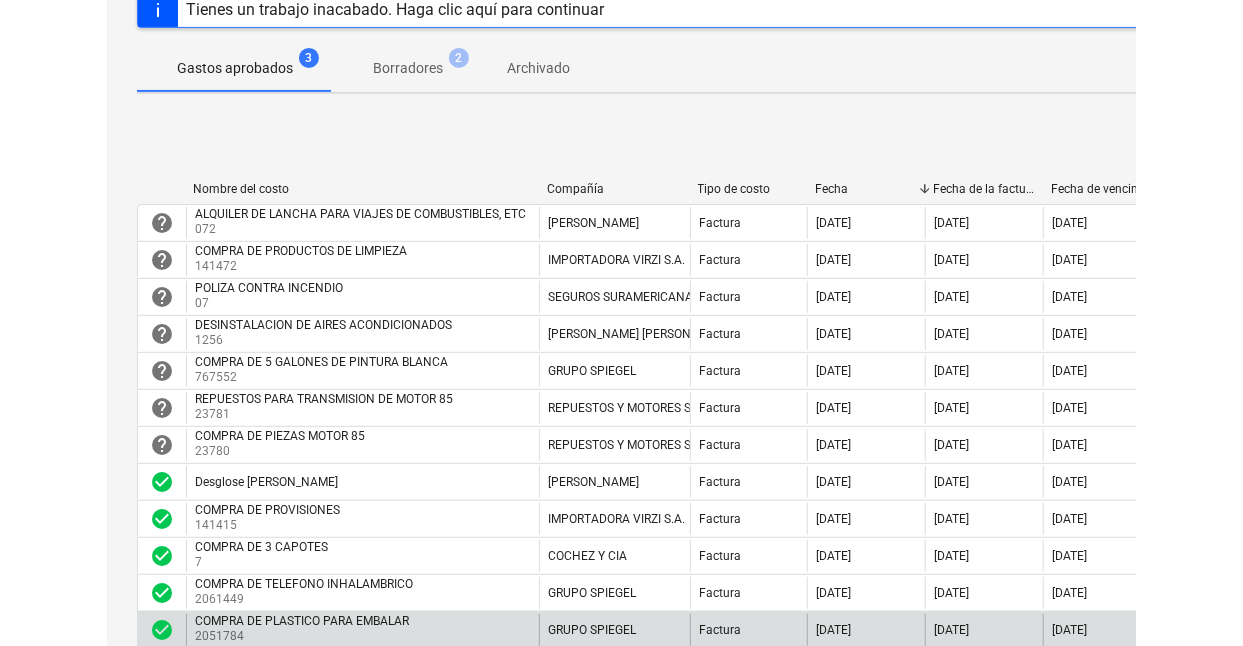 scroll, scrollTop: 200, scrollLeft: 0, axis: vertical 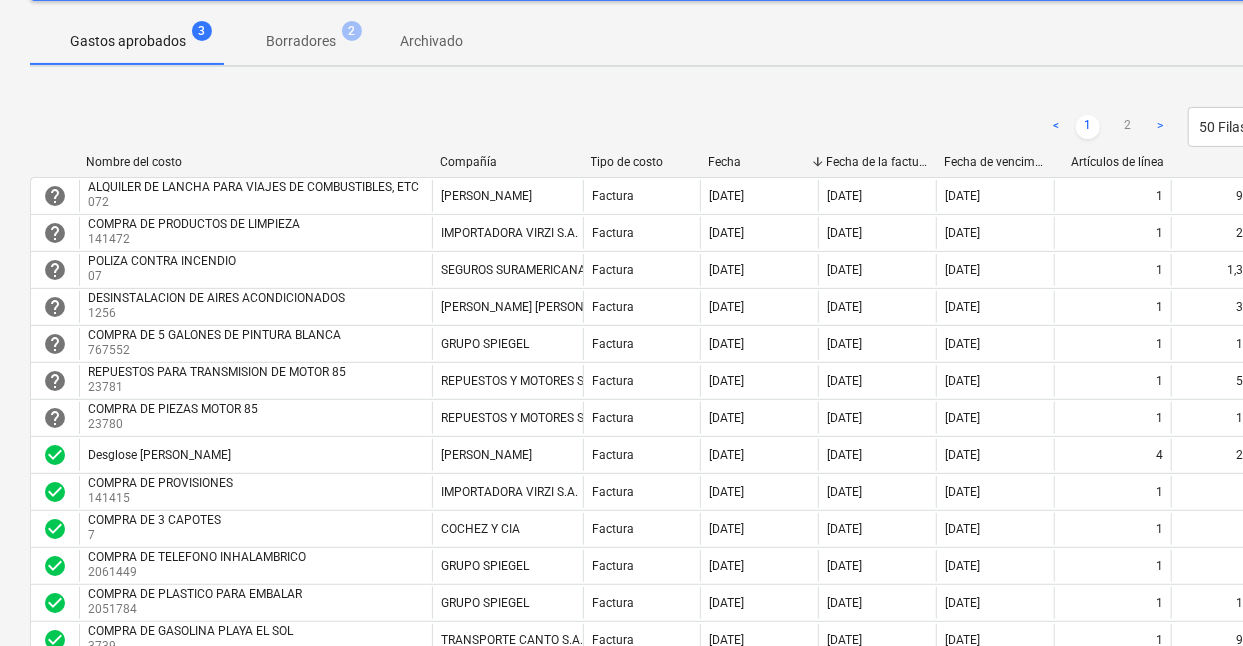 click on ">" at bounding box center [1160, 127] 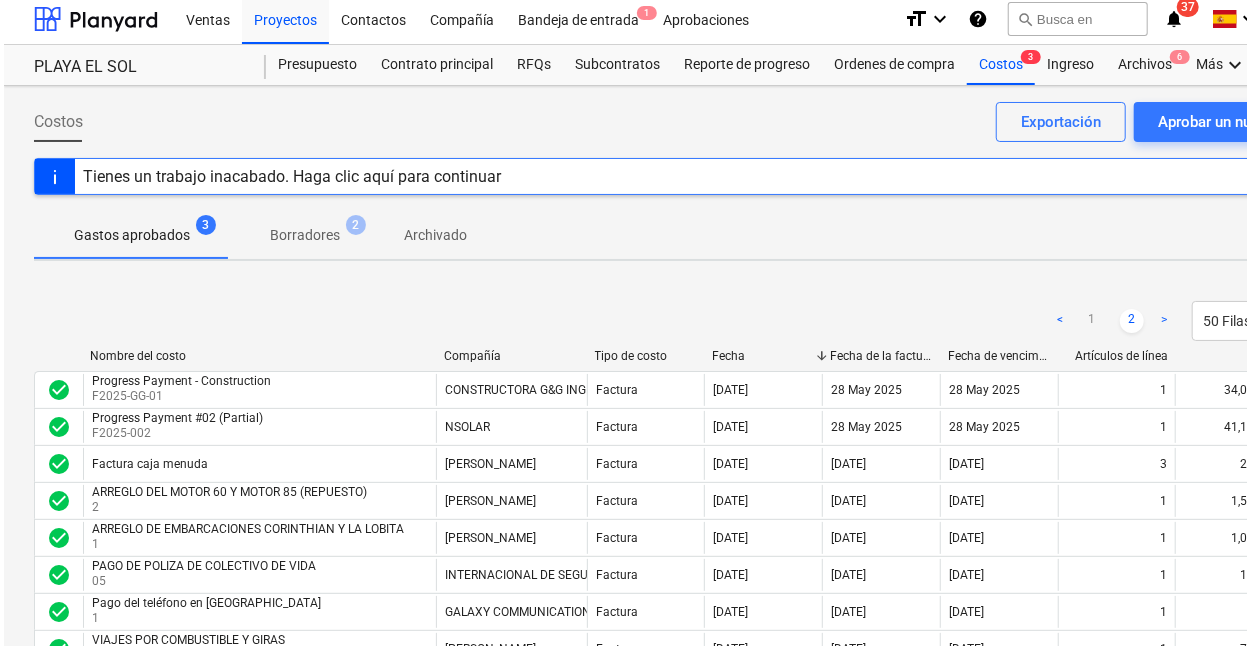 scroll, scrollTop: 0, scrollLeft: 0, axis: both 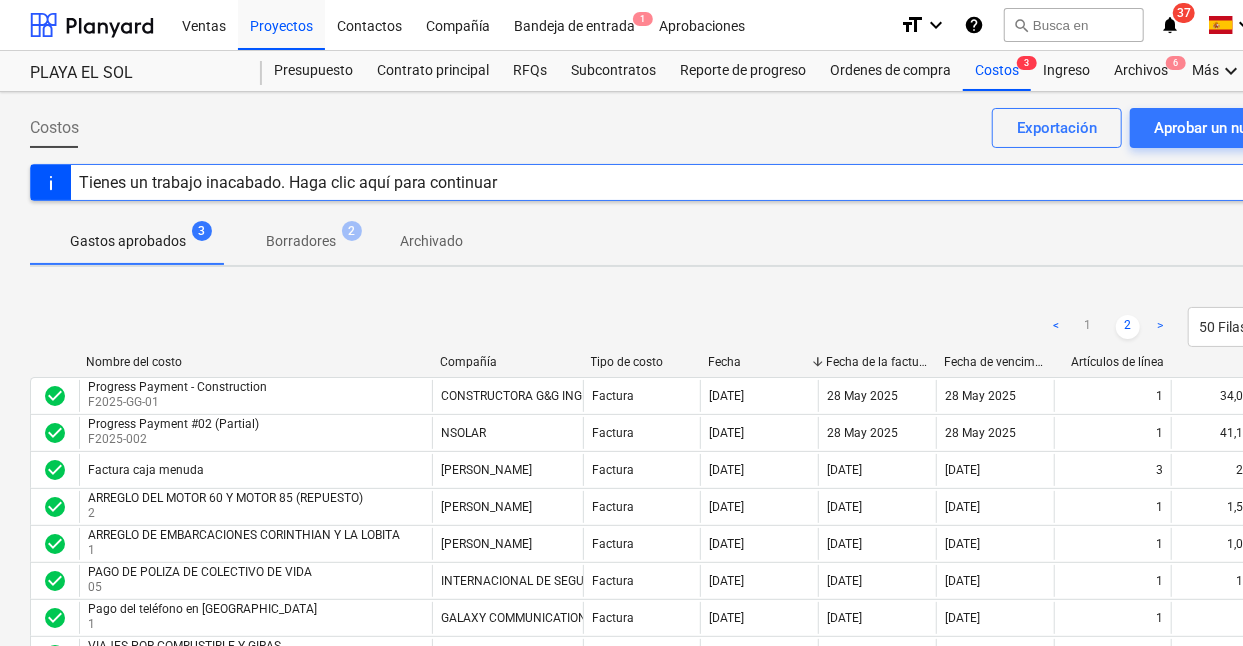 click on "Tienes un trabajo inacabado. Haga clic aquí para continuar" at bounding box center [288, 182] 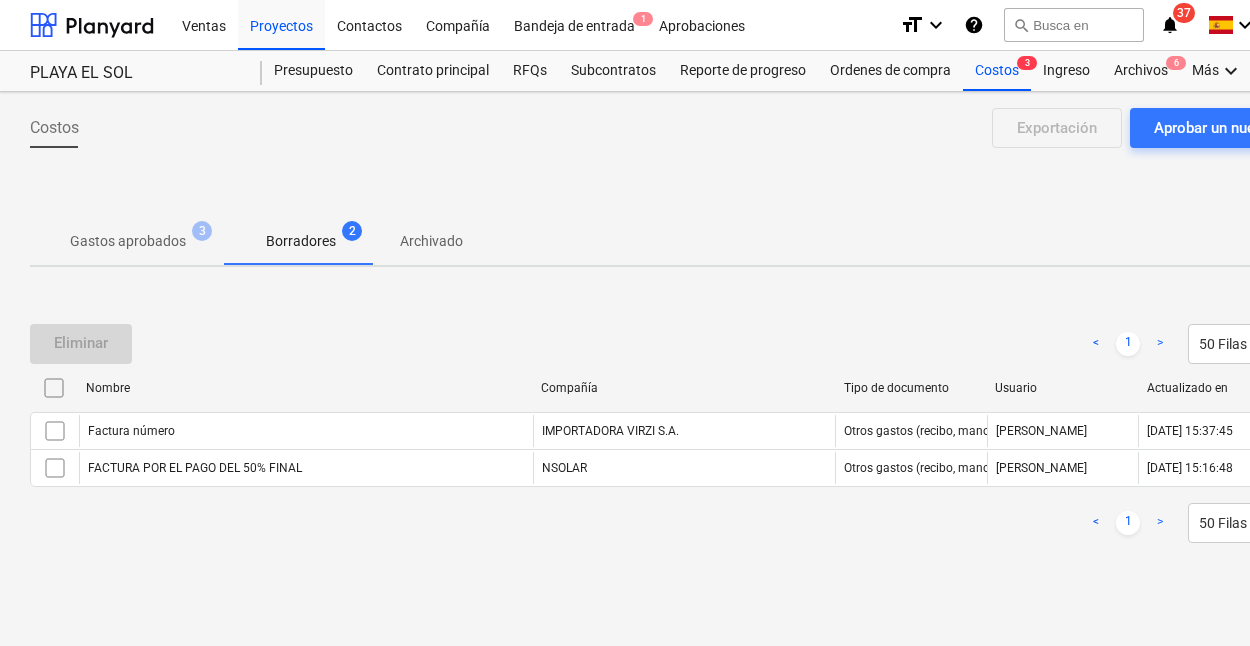 click on ">" at bounding box center (1160, 523) 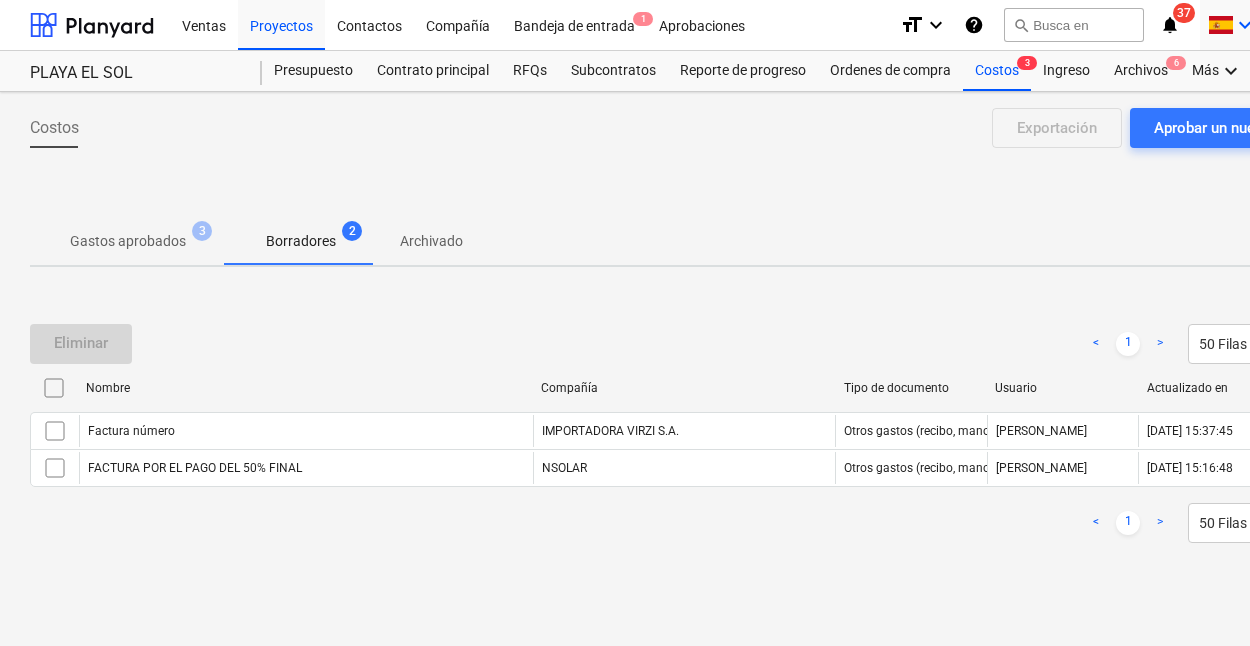 click on "keyboard_arrow_down" at bounding box center (1245, 25) 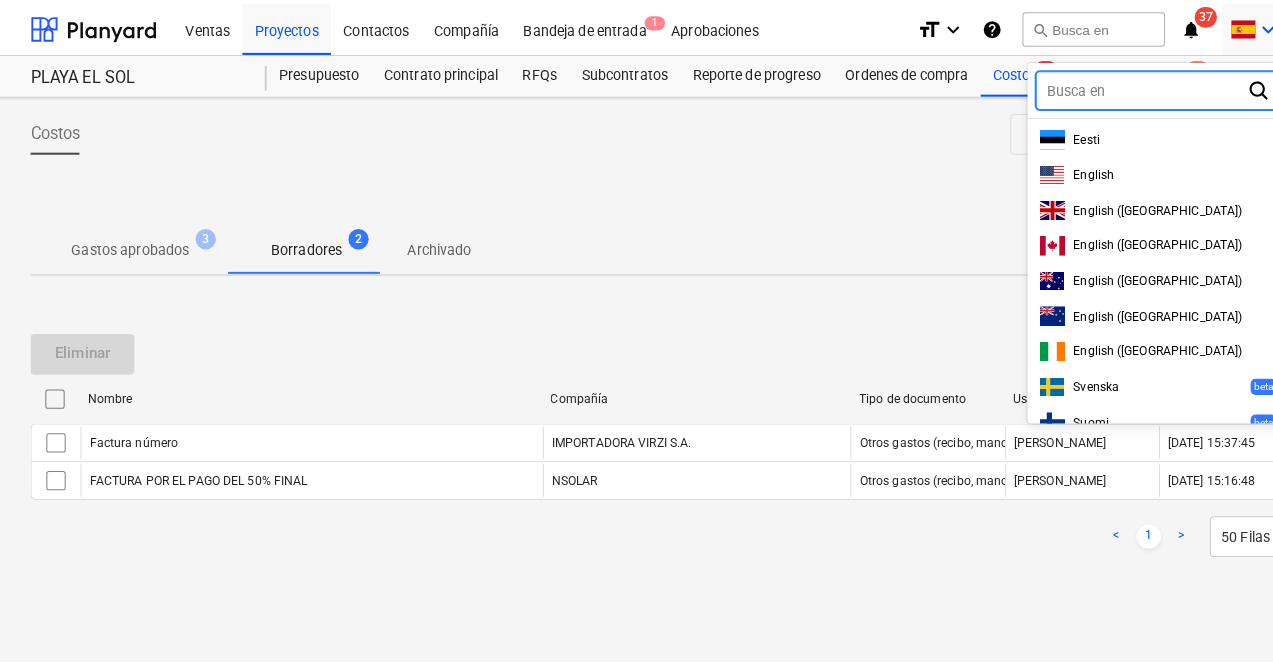 scroll, scrollTop: 270, scrollLeft: 0, axis: vertical 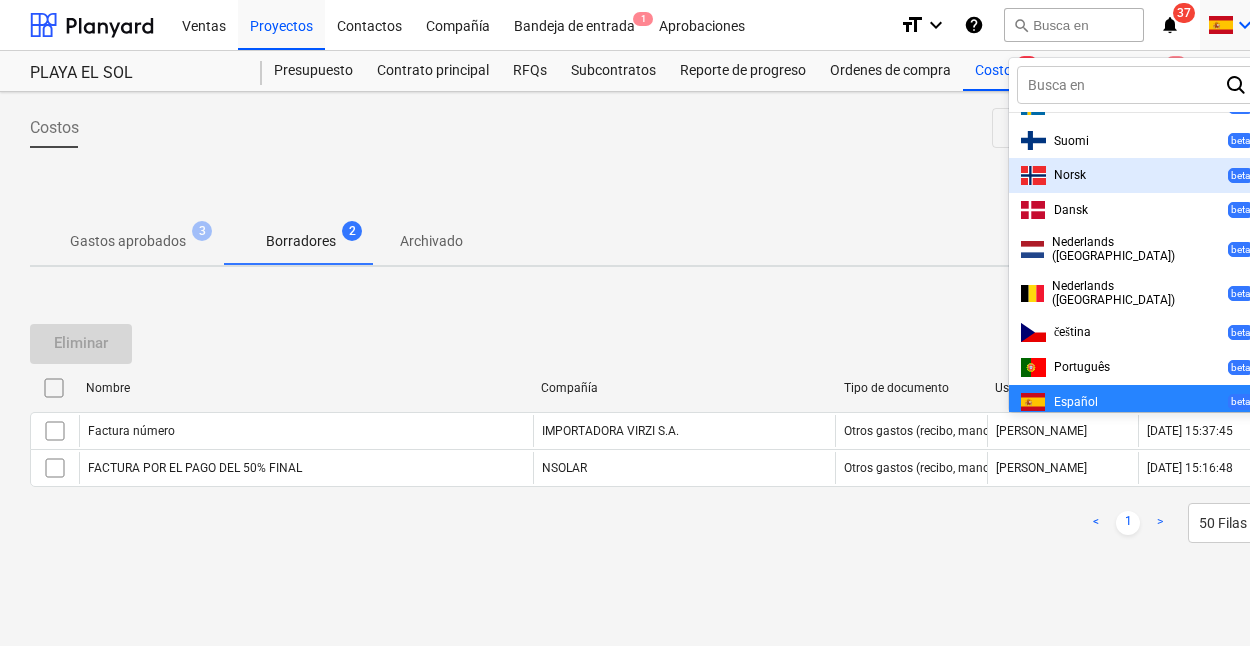 drag, startPoint x: 832, startPoint y: 187, endPoint x: 969, endPoint y: 173, distance: 137.71347 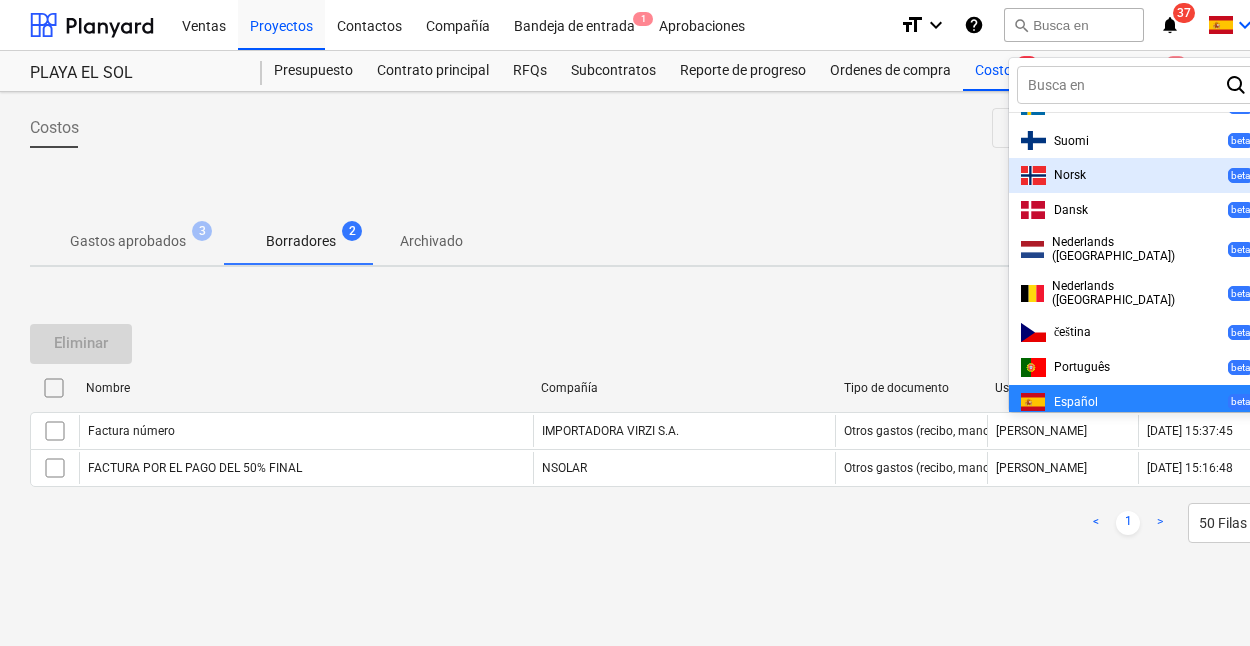click at bounding box center [625, 323] 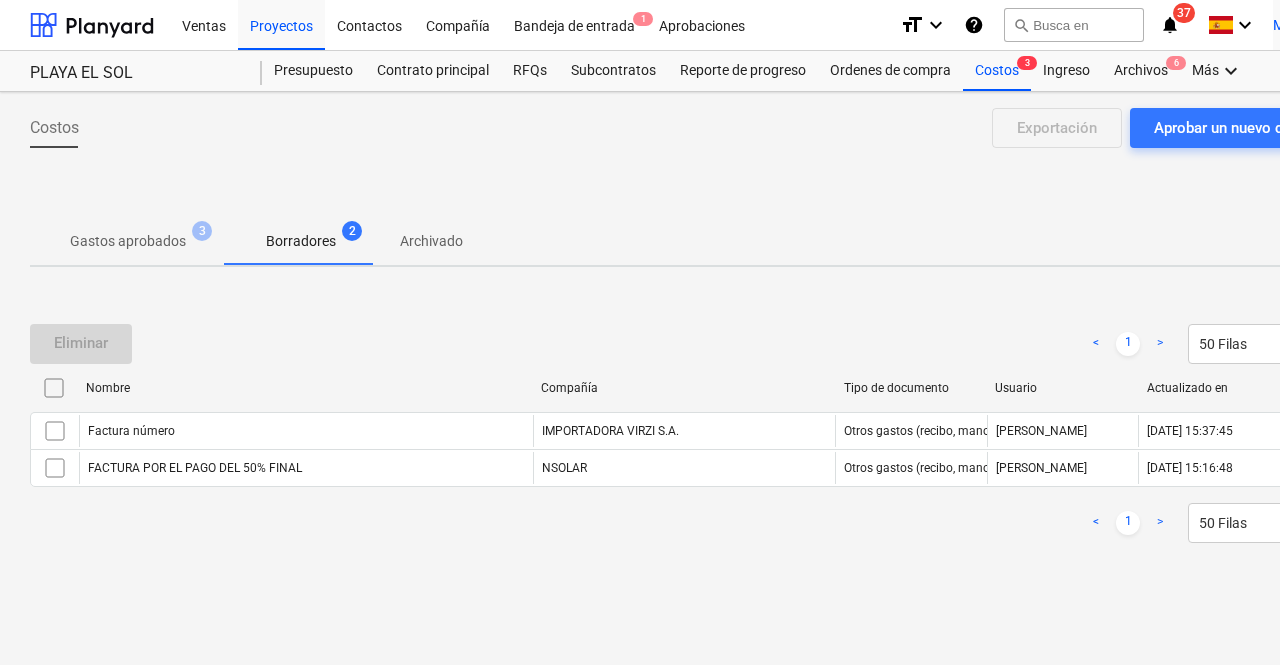 click on "M. Chi" at bounding box center [1292, 25] 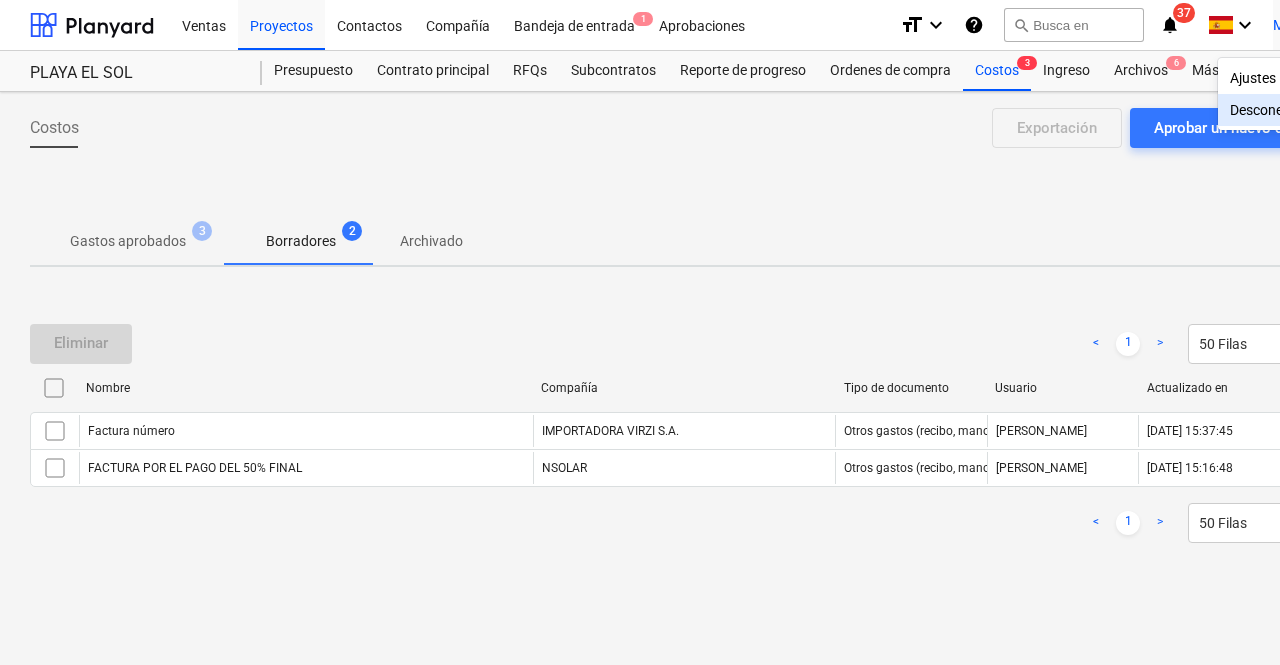 click on "Desconecta." at bounding box center [1278, 110] 